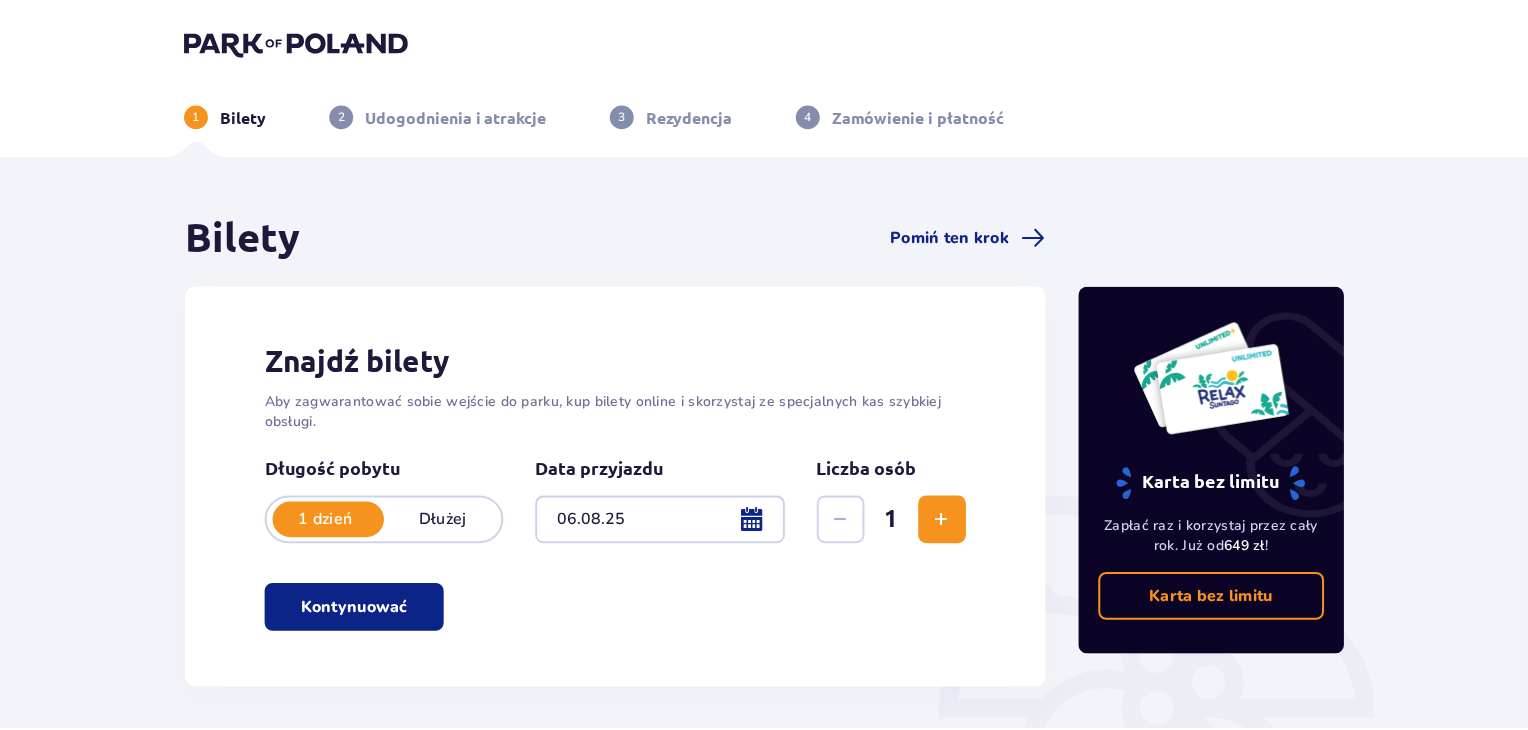 scroll, scrollTop: 0, scrollLeft: 0, axis: both 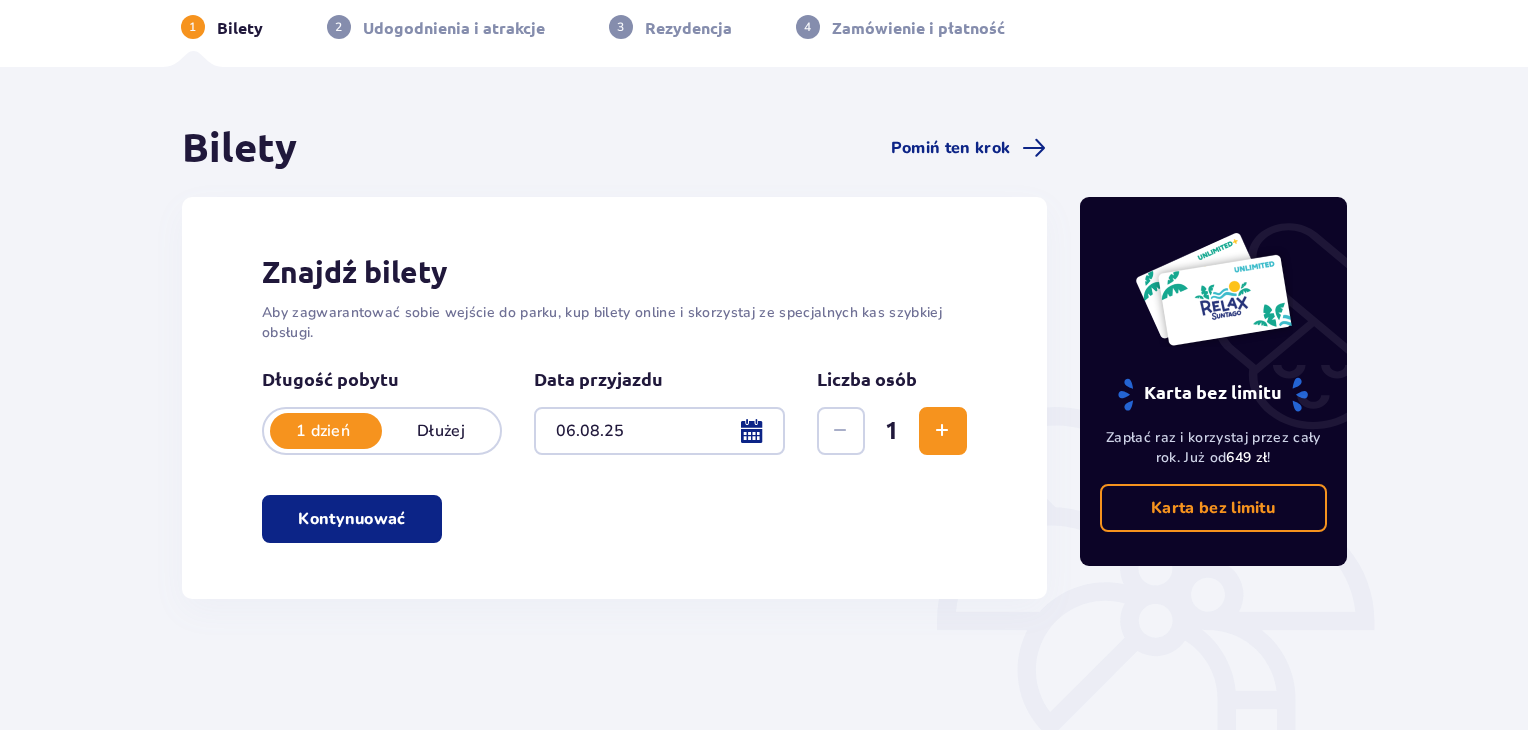 click on "Kontynuować" at bounding box center [352, 519] 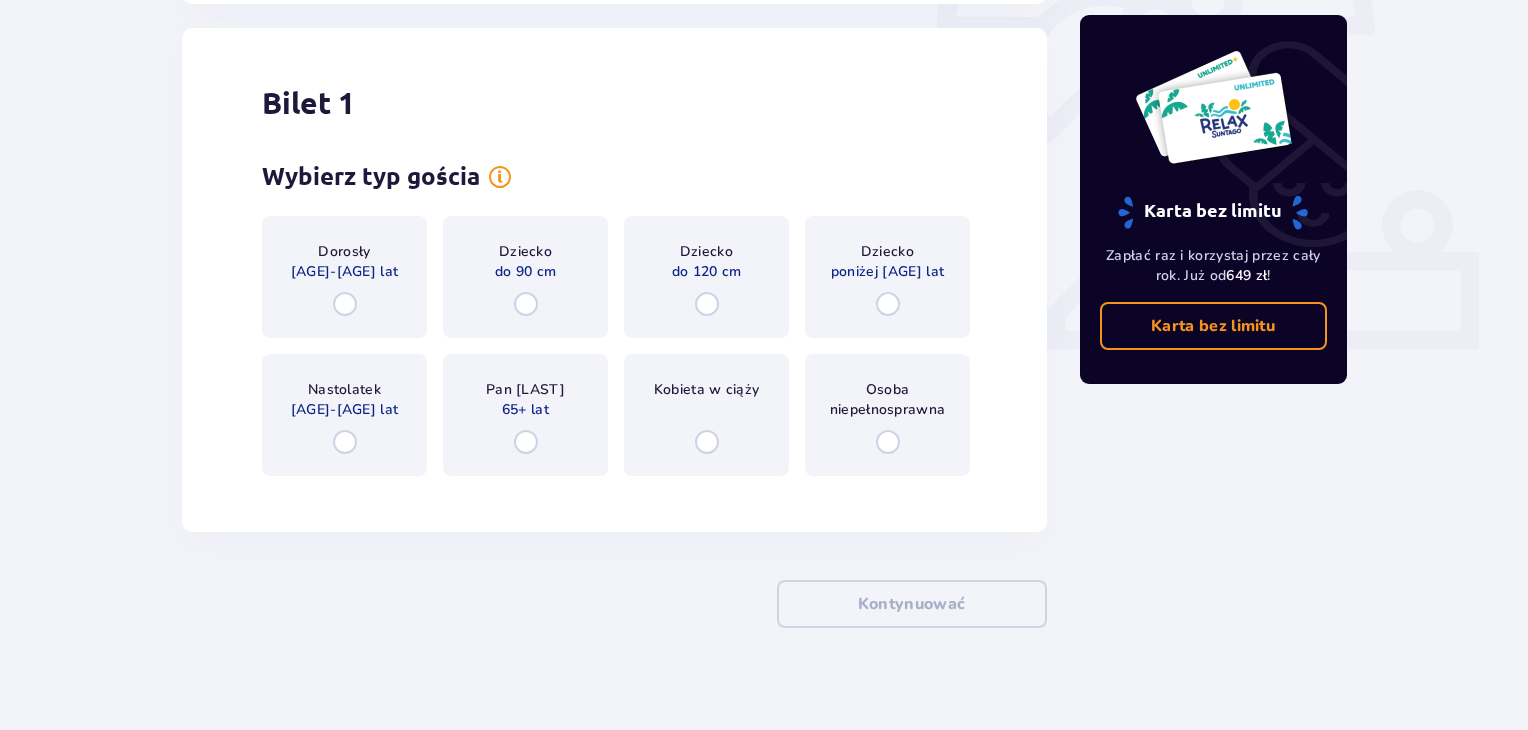 scroll, scrollTop: 688, scrollLeft: 0, axis: vertical 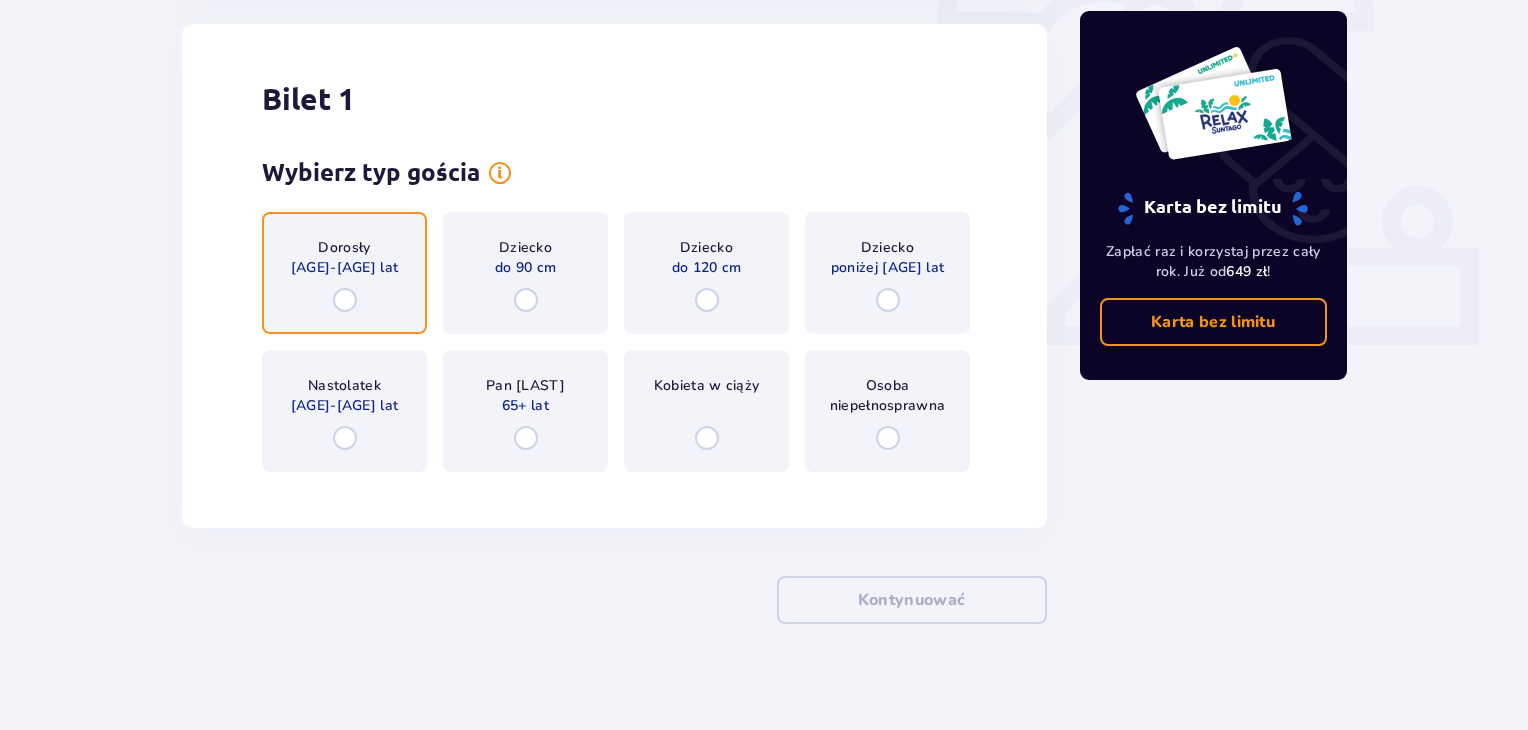 click at bounding box center [345, 300] 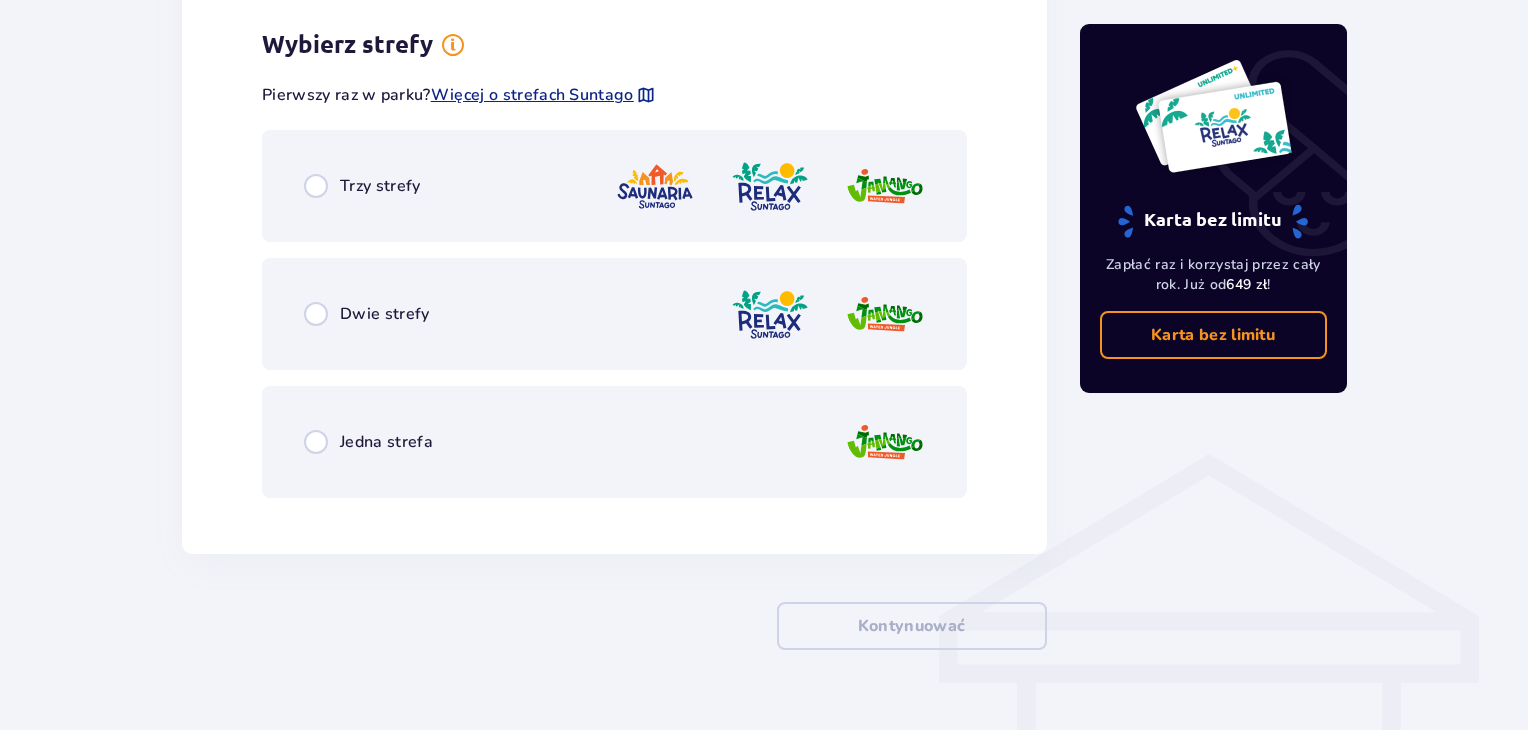 scroll, scrollTop: 1176, scrollLeft: 0, axis: vertical 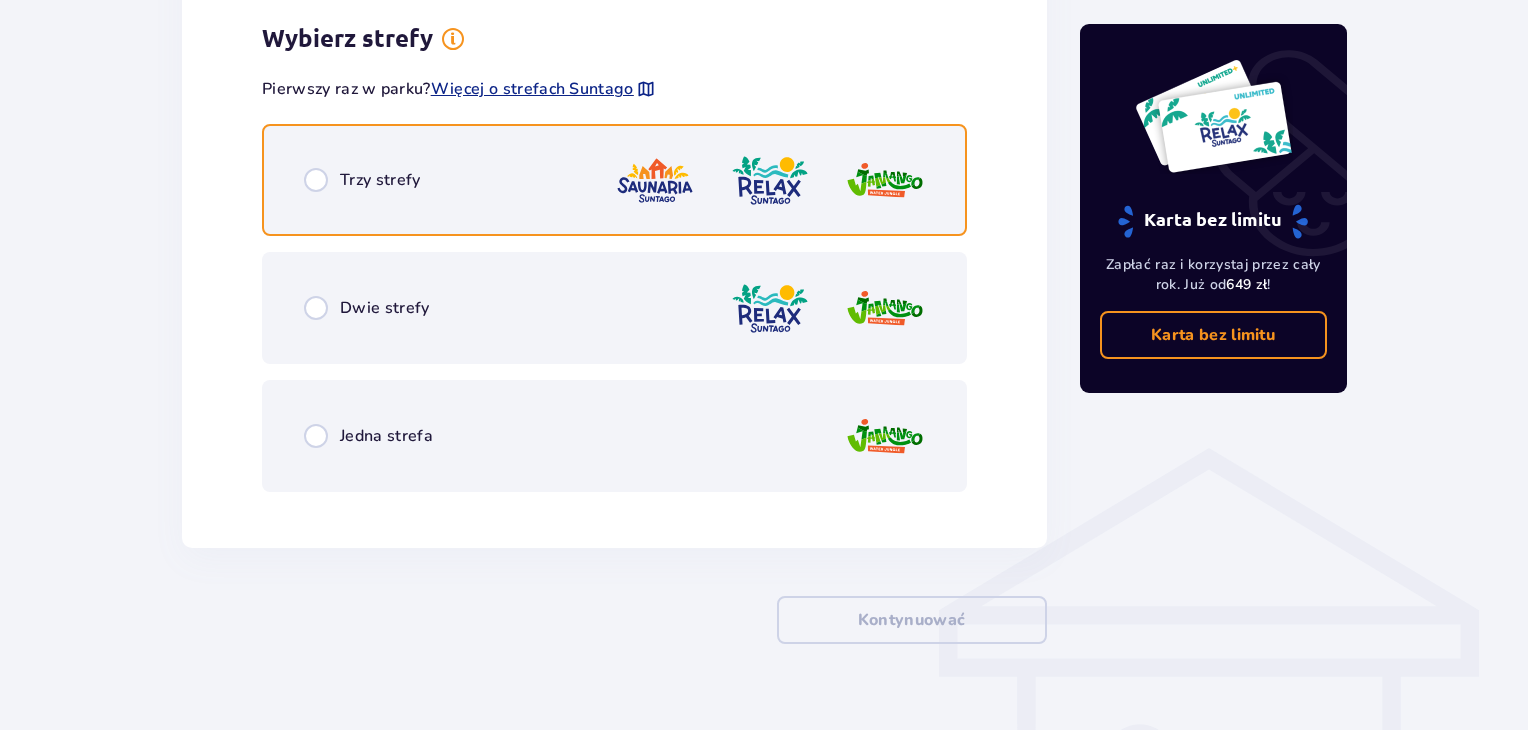 click at bounding box center (316, 180) 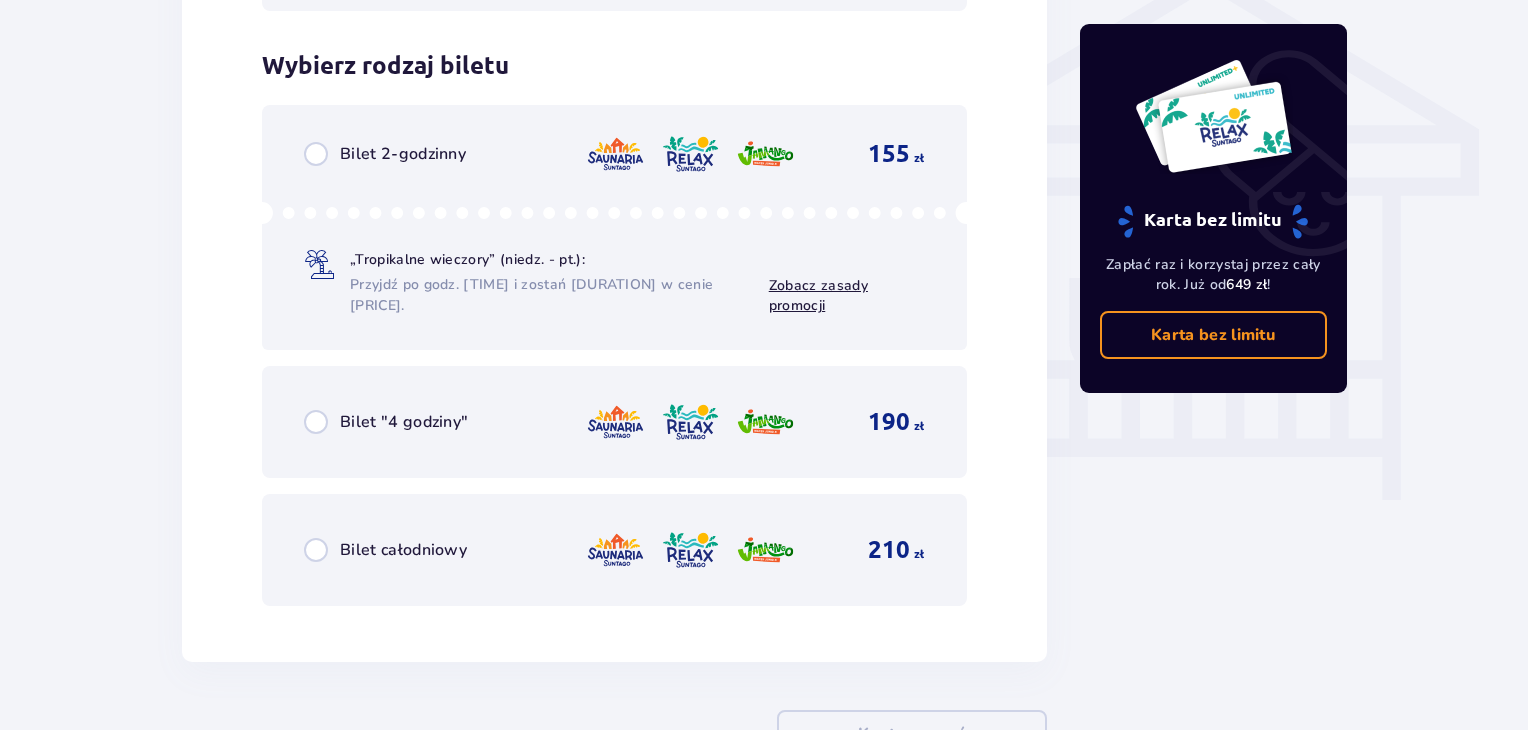 scroll, scrollTop: 1684, scrollLeft: 0, axis: vertical 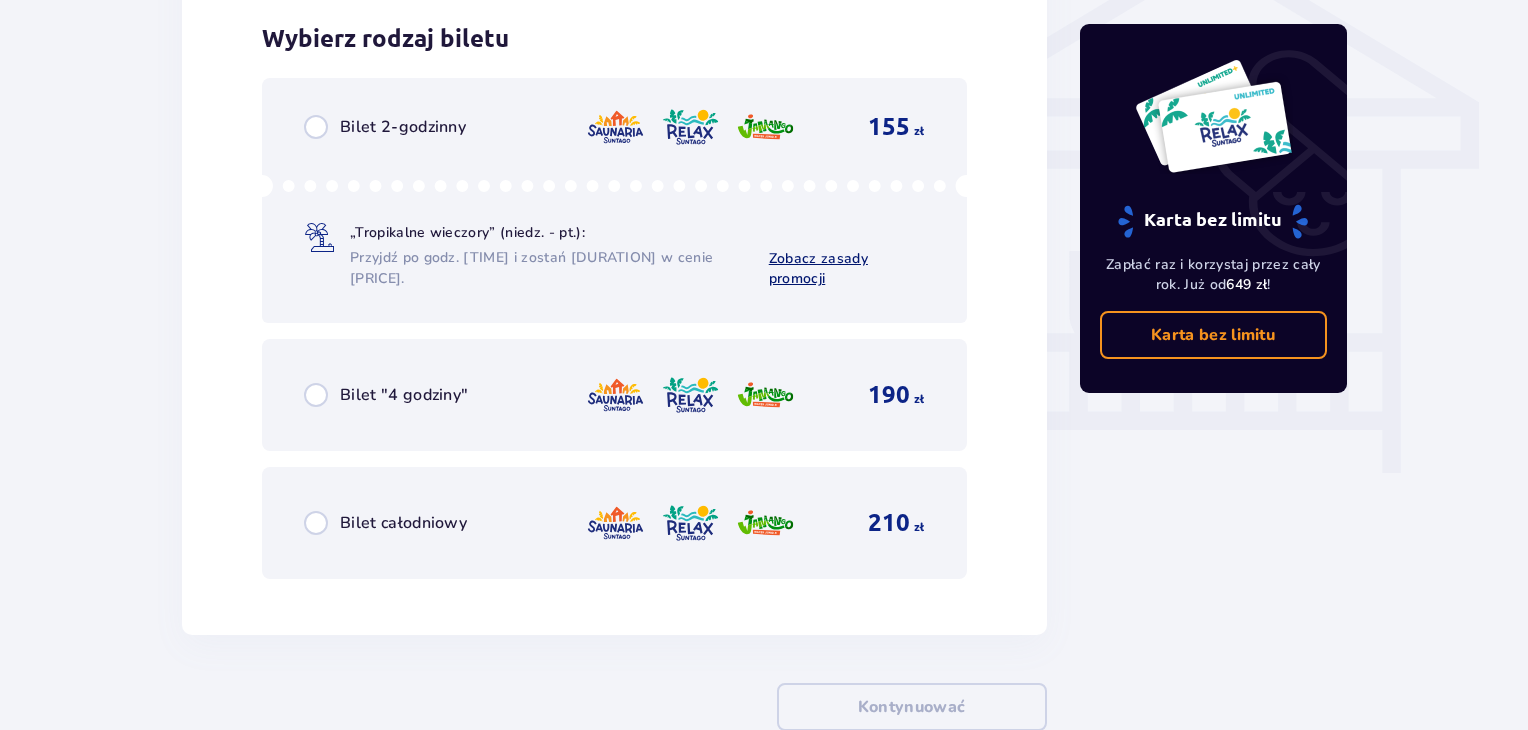 click on "Zobacz zasady promocji" at bounding box center (818, 268) 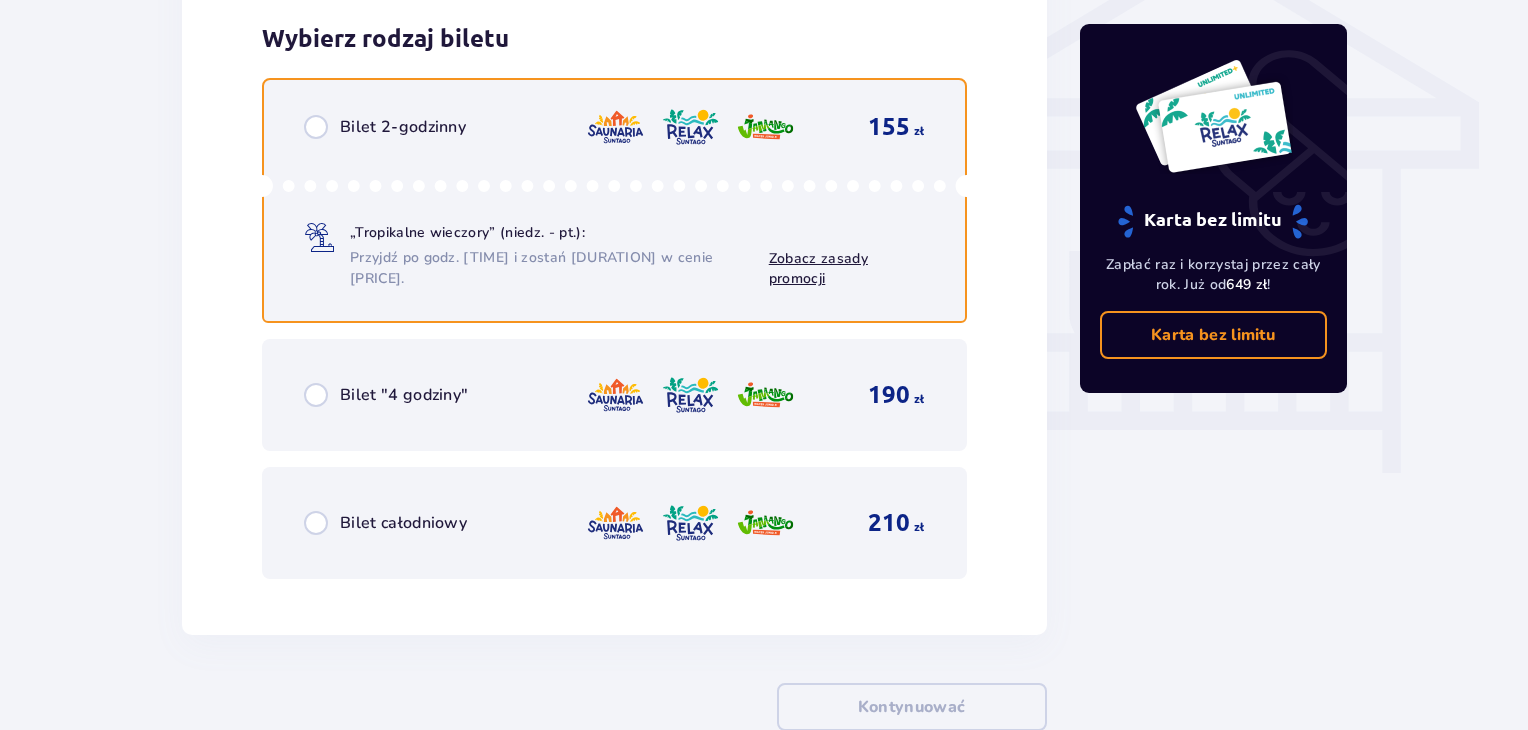 click at bounding box center [316, 127] 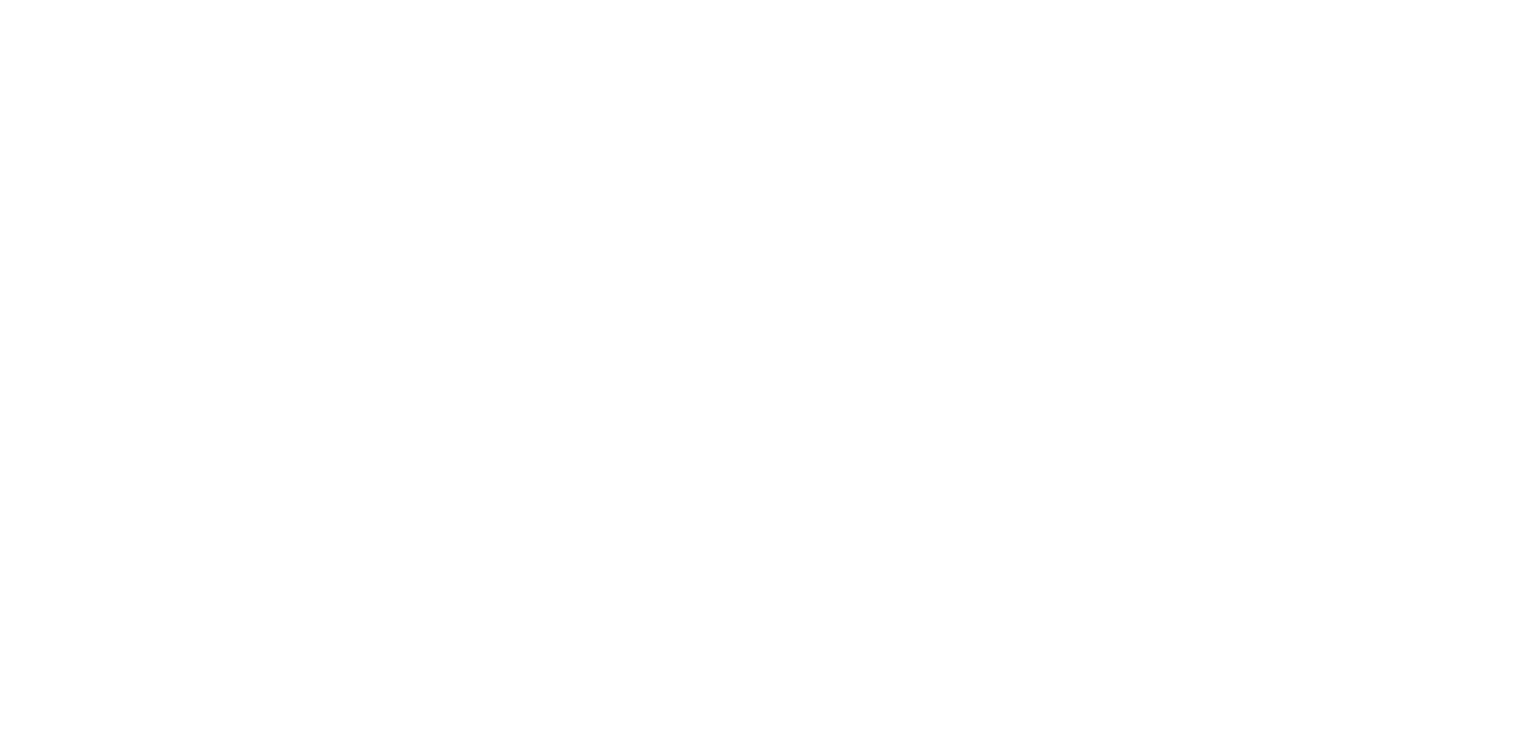 scroll, scrollTop: 0, scrollLeft: 0, axis: both 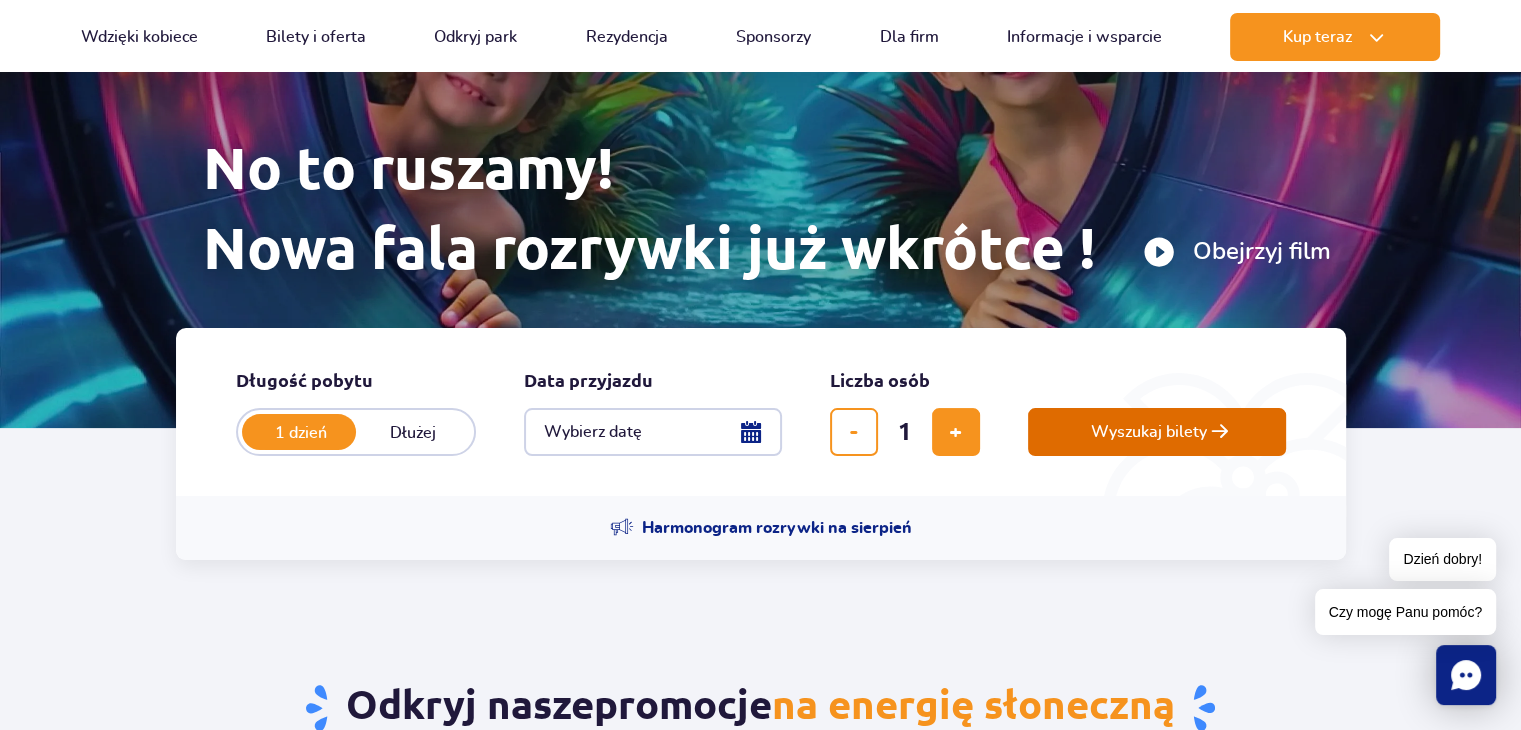 click on "Wyszukaj bilety" at bounding box center (1149, 432) 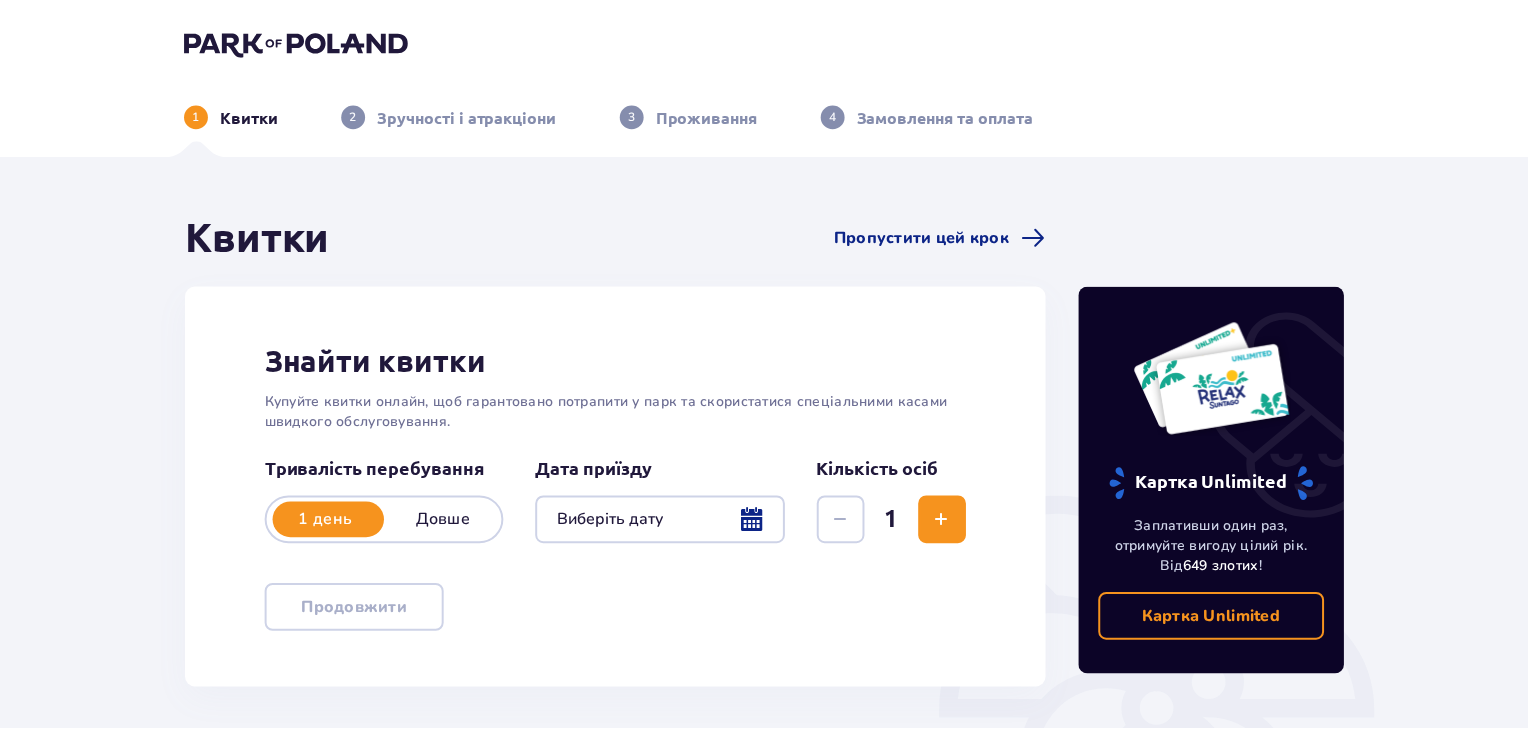 scroll, scrollTop: 0, scrollLeft: 0, axis: both 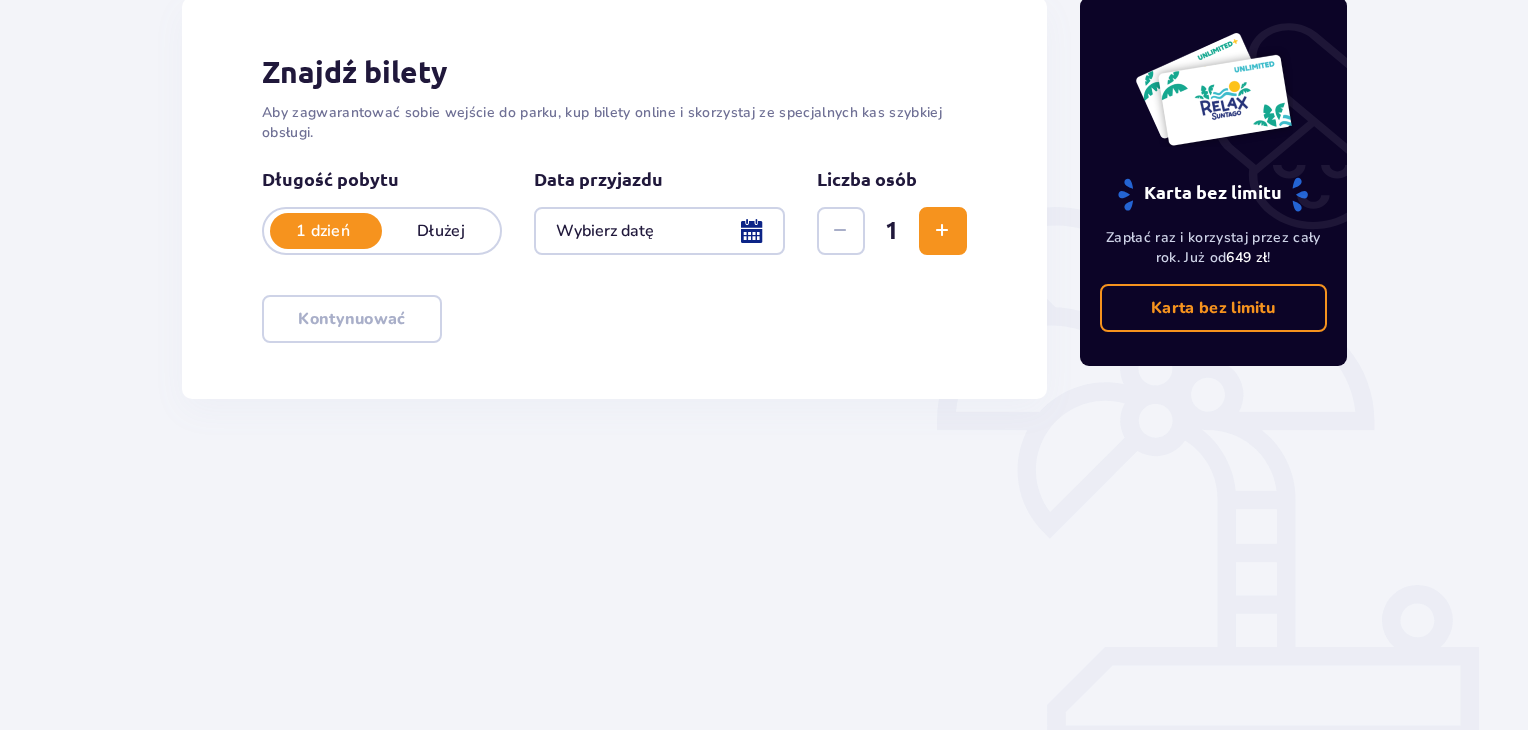 click at bounding box center [659, 231] 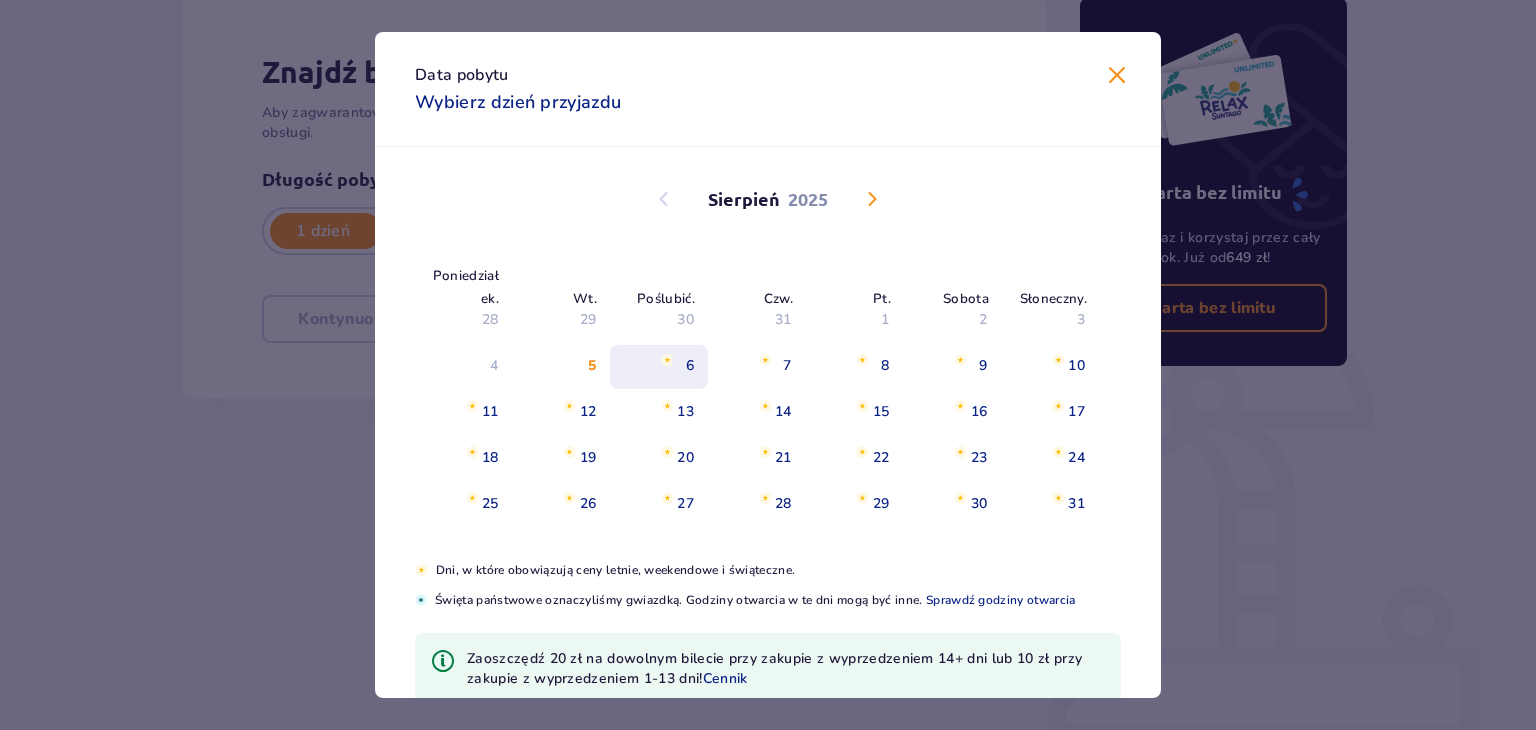 click on "6" at bounding box center (659, 367) 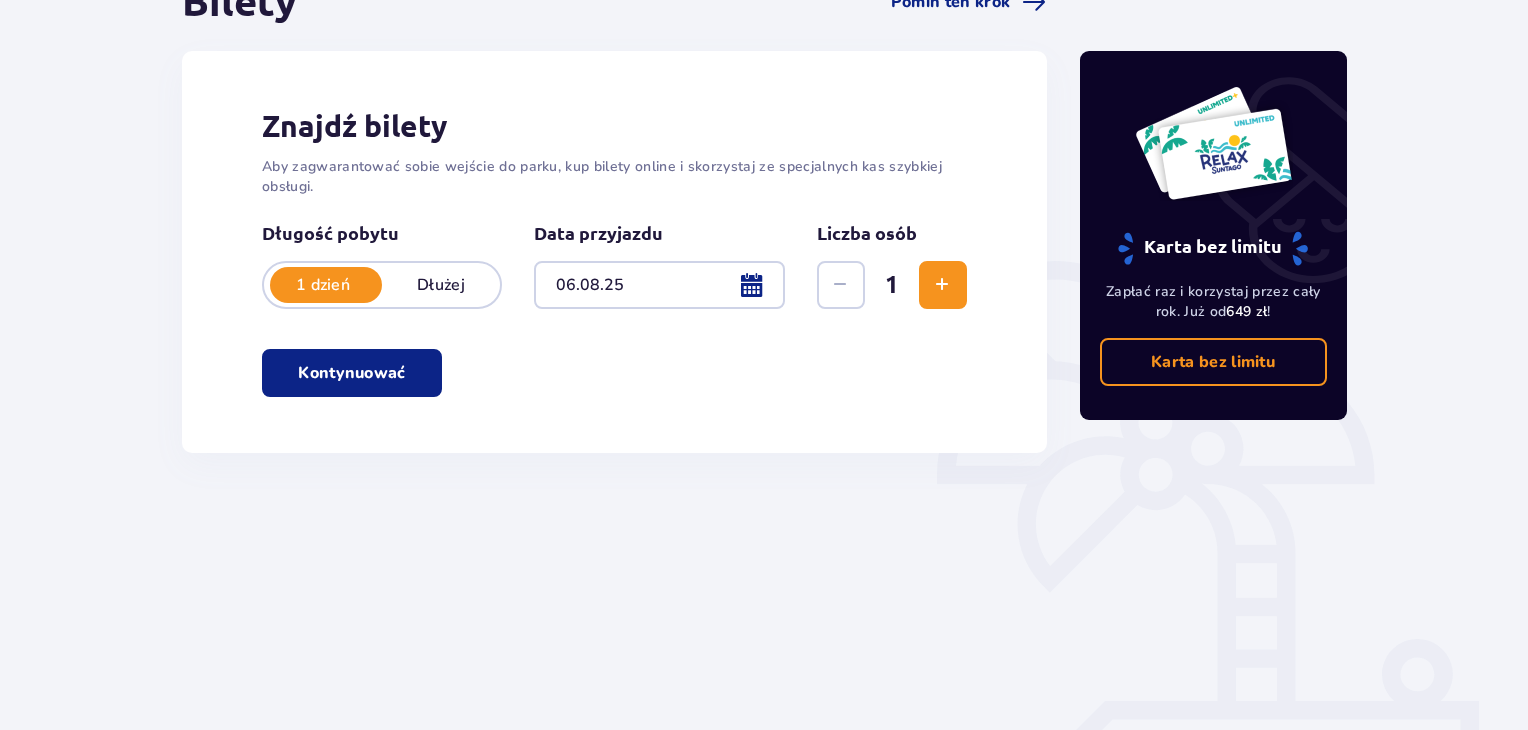scroll, scrollTop: 189, scrollLeft: 0, axis: vertical 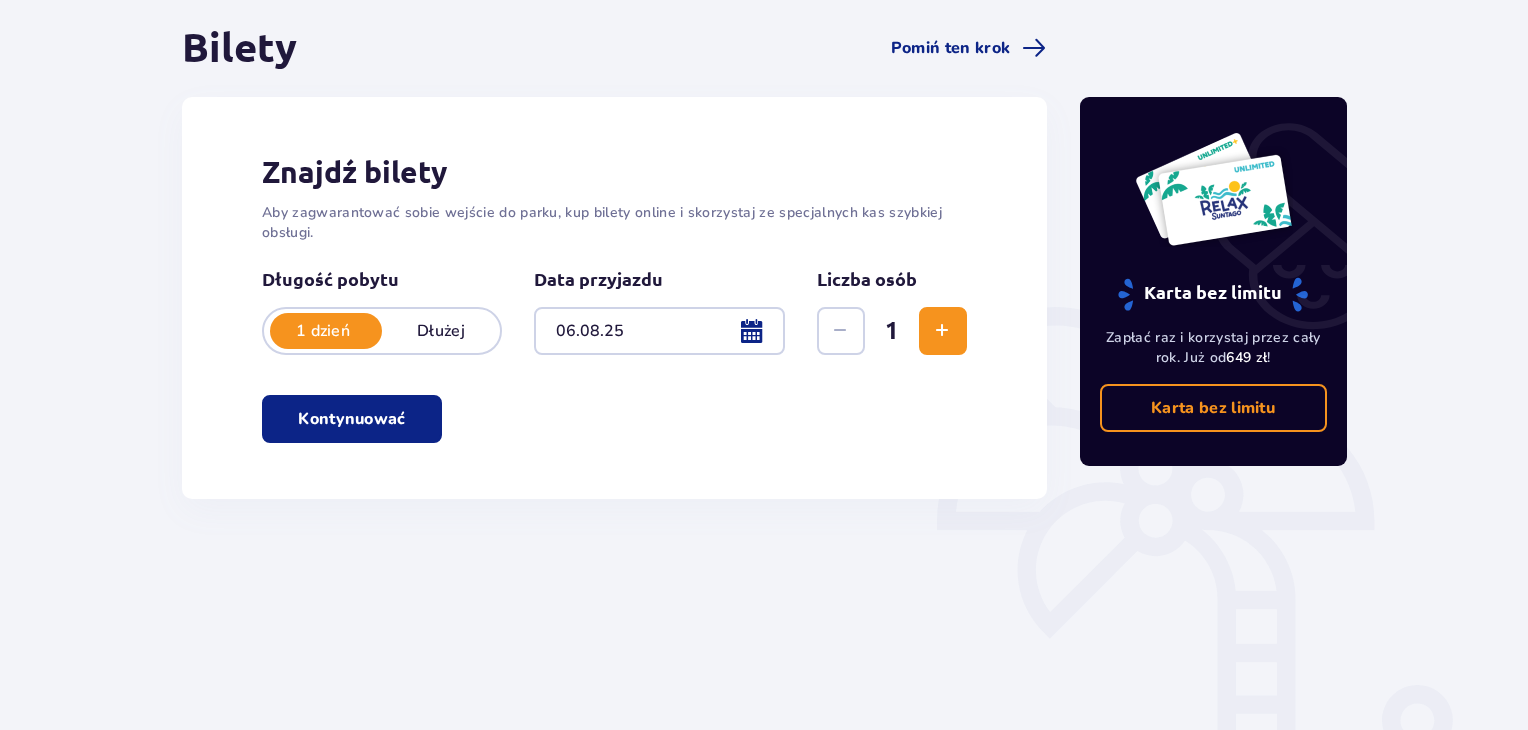 click on "Kontynuować" at bounding box center [352, 419] 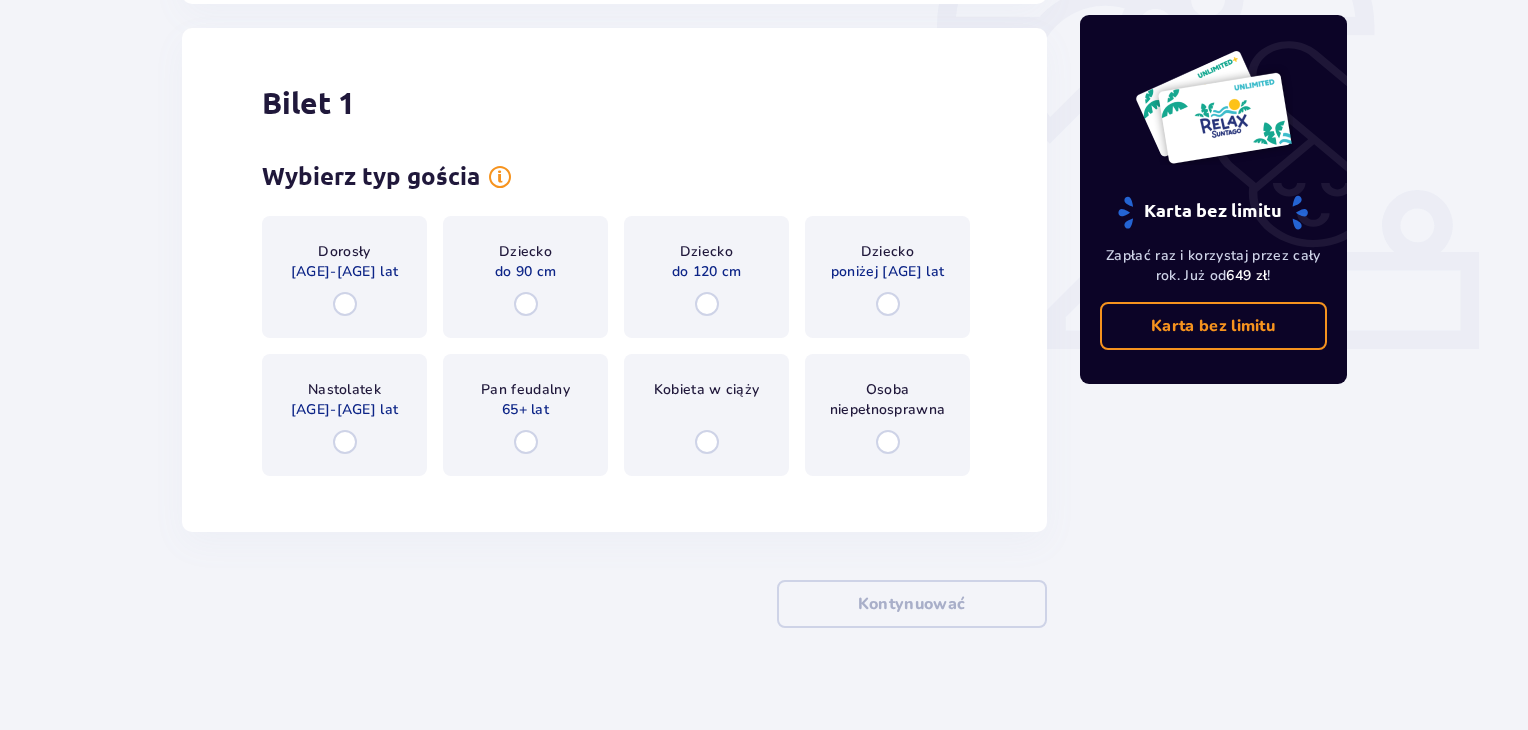 scroll, scrollTop: 688, scrollLeft: 0, axis: vertical 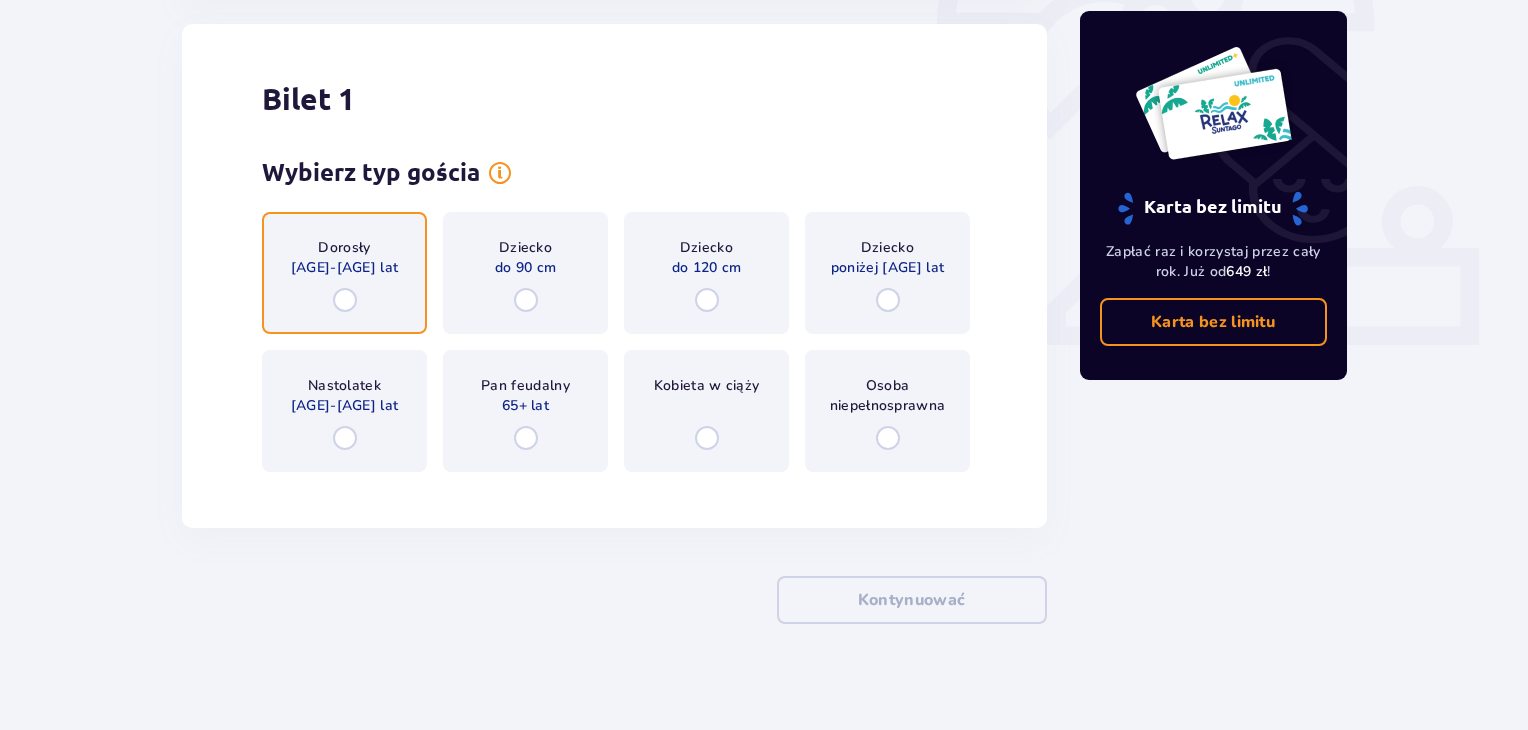 click at bounding box center [345, 300] 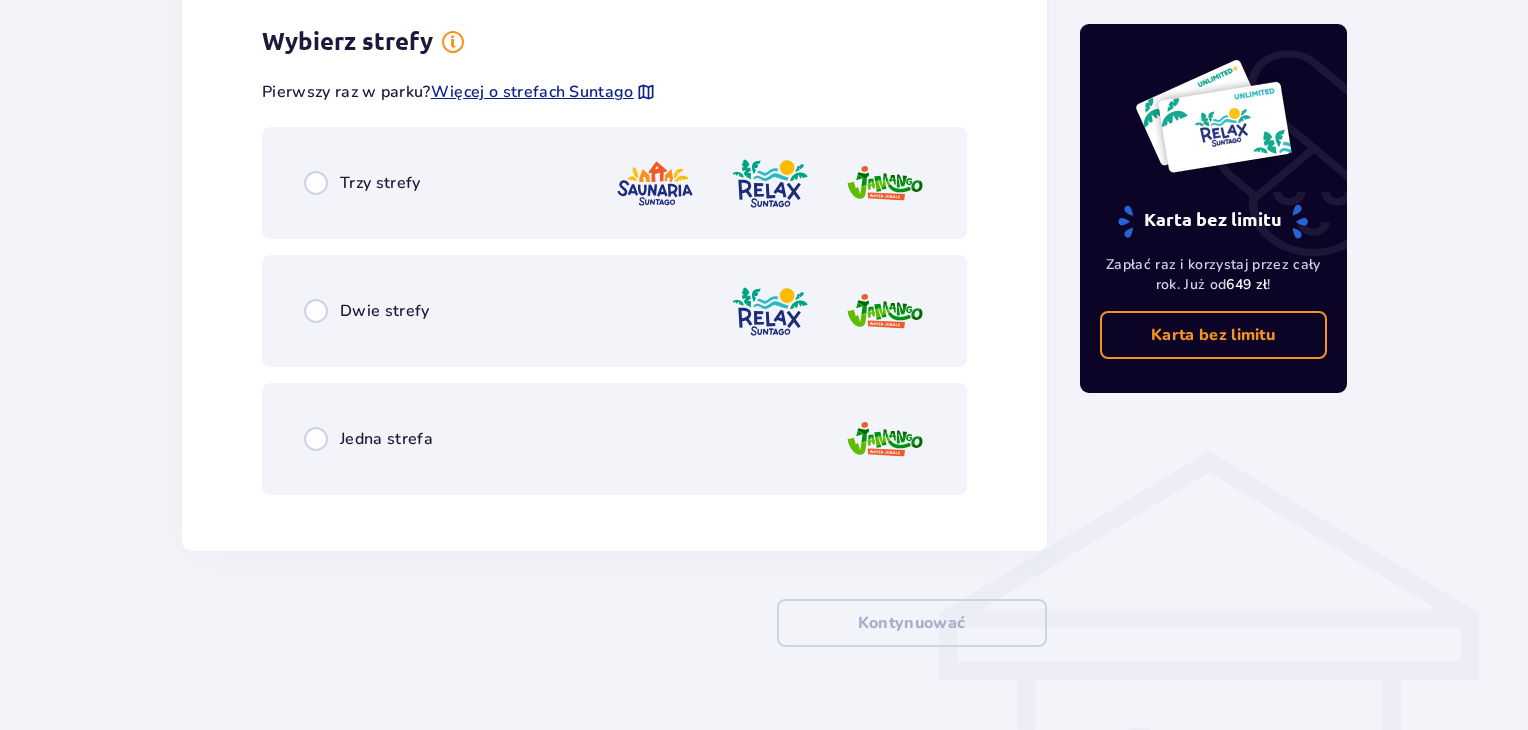 scroll, scrollTop: 1176, scrollLeft: 0, axis: vertical 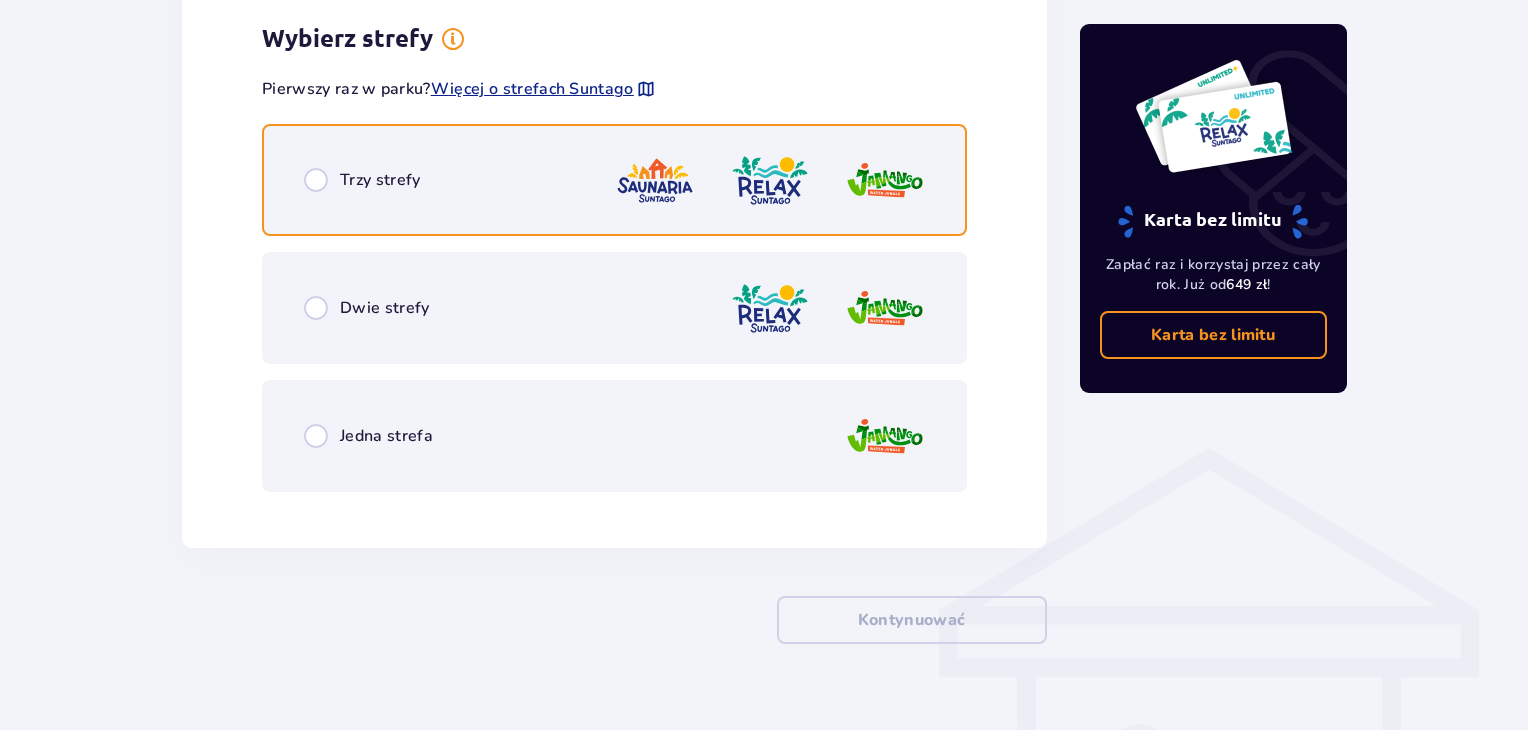 click at bounding box center (316, 180) 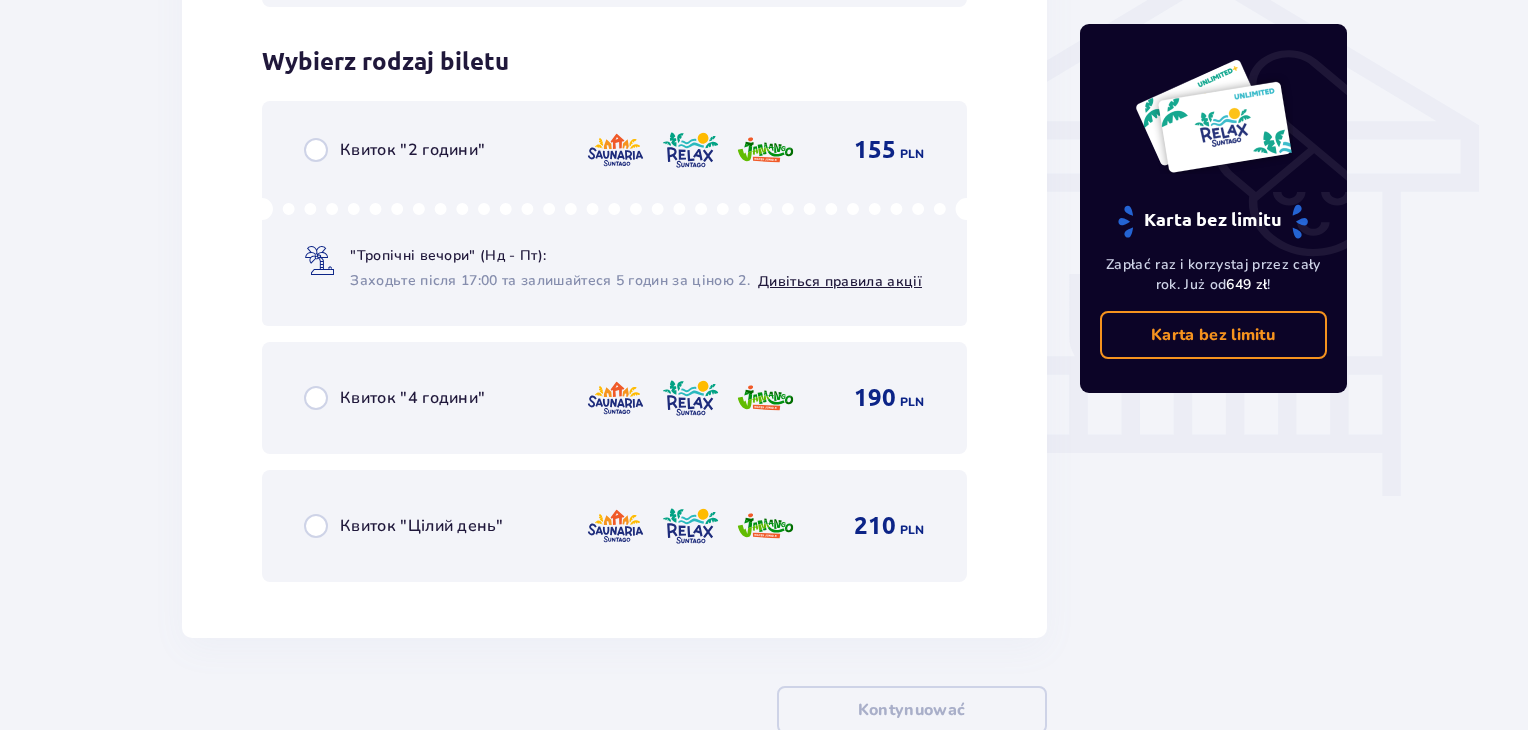 scroll, scrollTop: 1684, scrollLeft: 0, axis: vertical 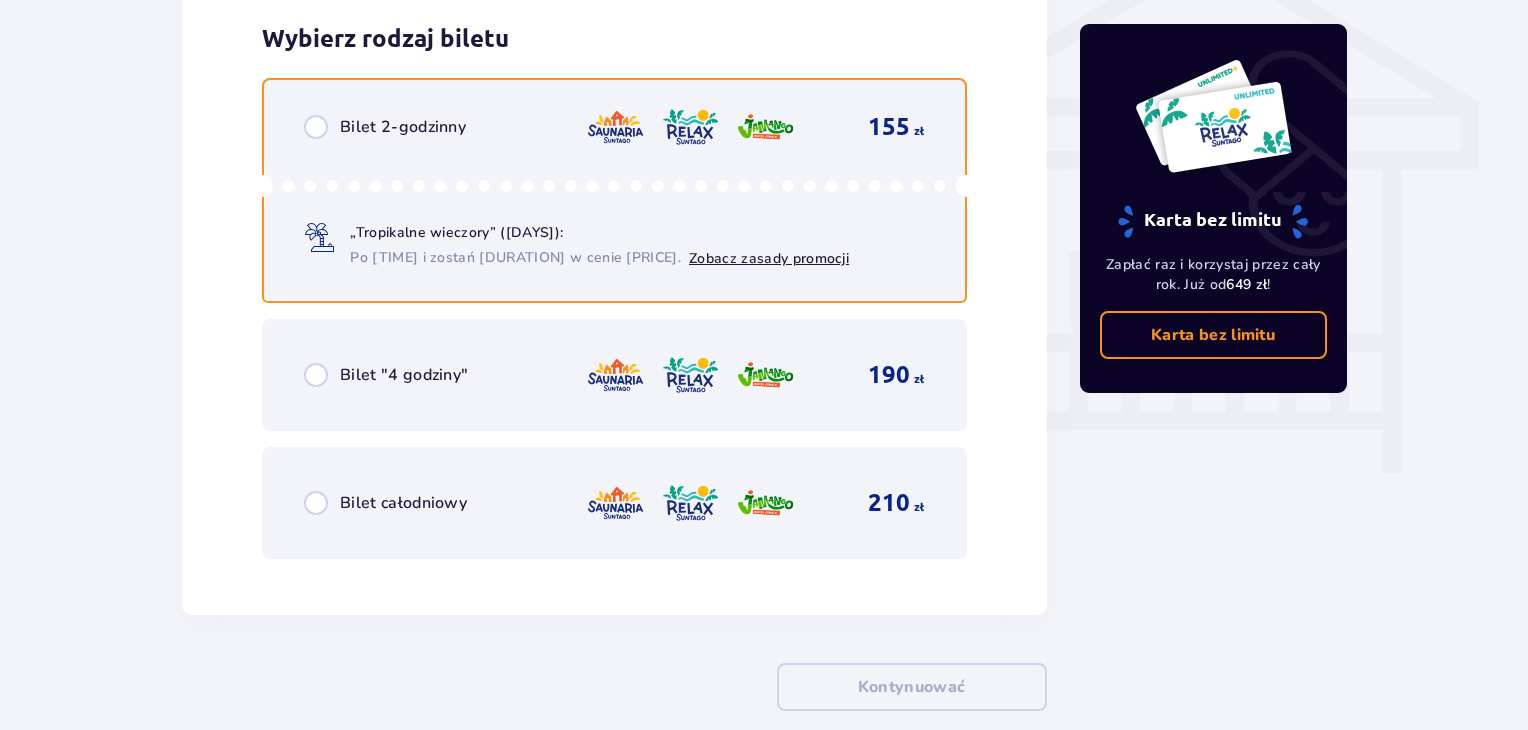 click at bounding box center (316, 127) 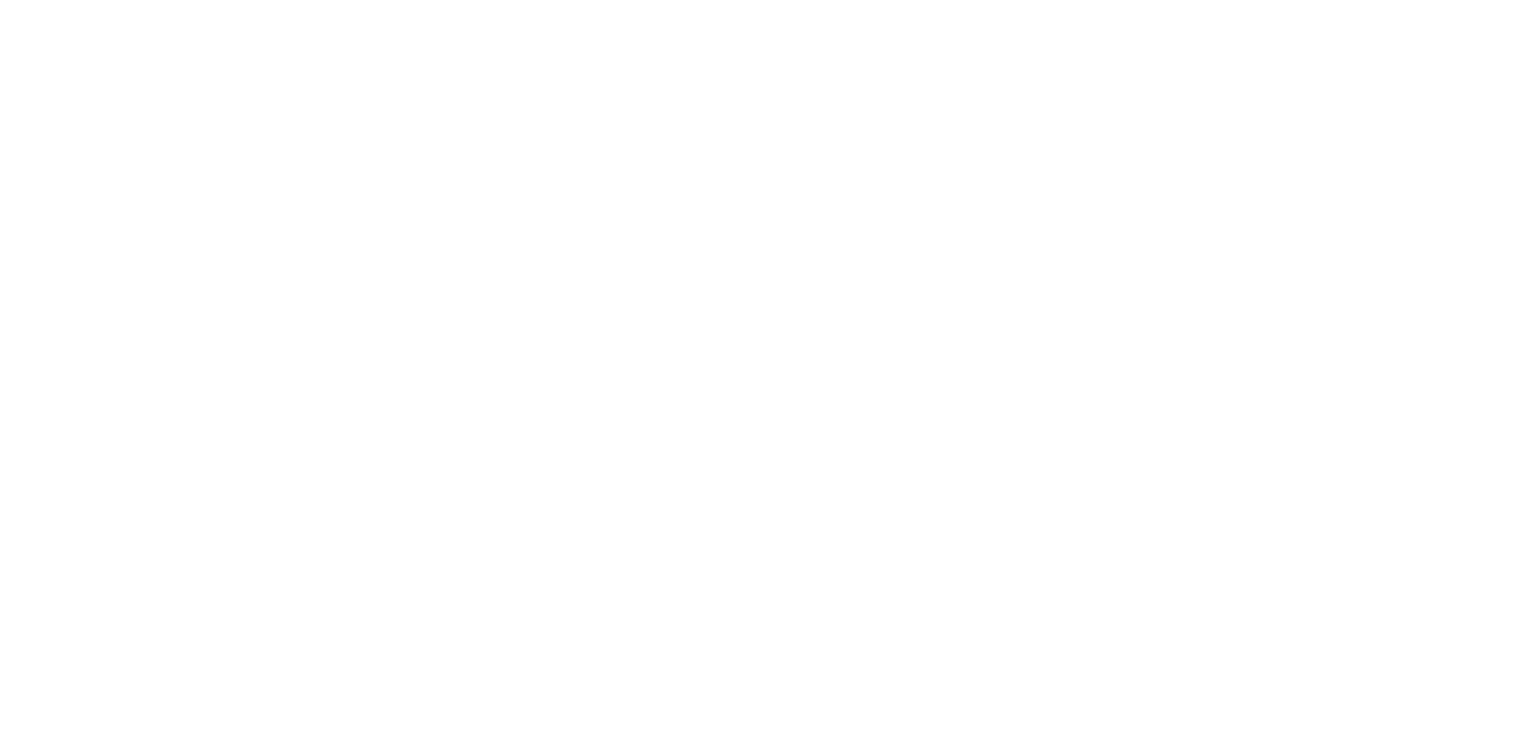 scroll, scrollTop: 0, scrollLeft: 0, axis: both 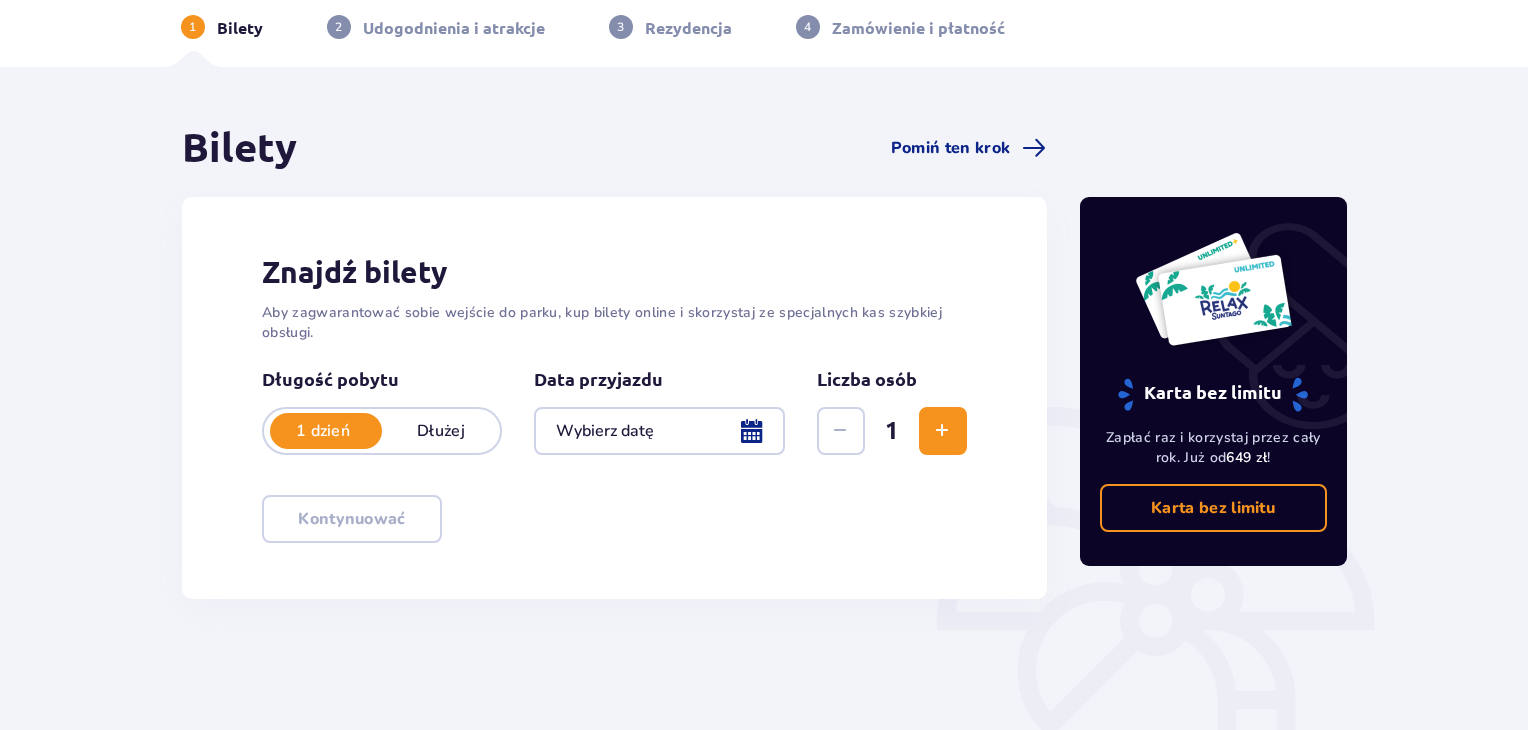 click at bounding box center [659, 431] 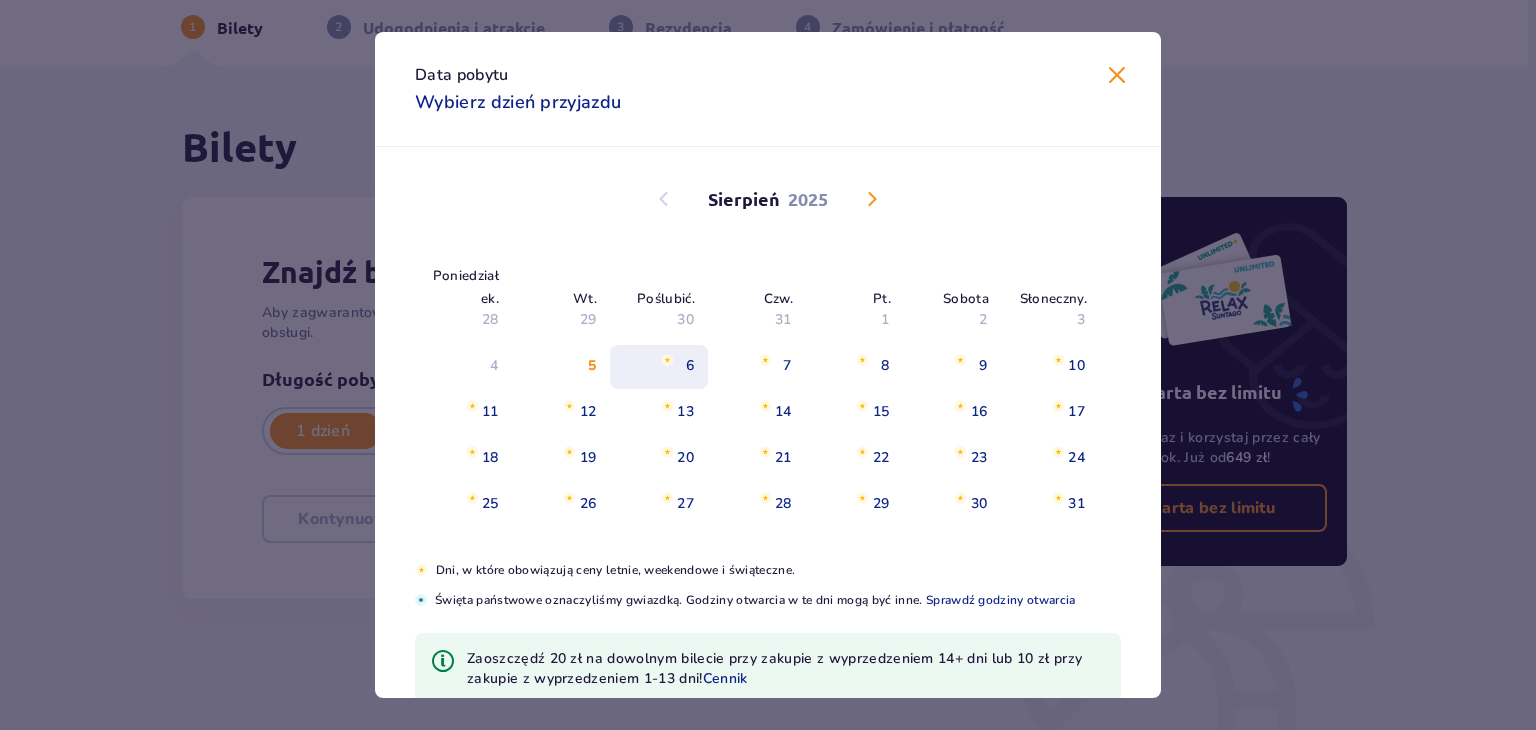 click on "6" at bounding box center [659, 367] 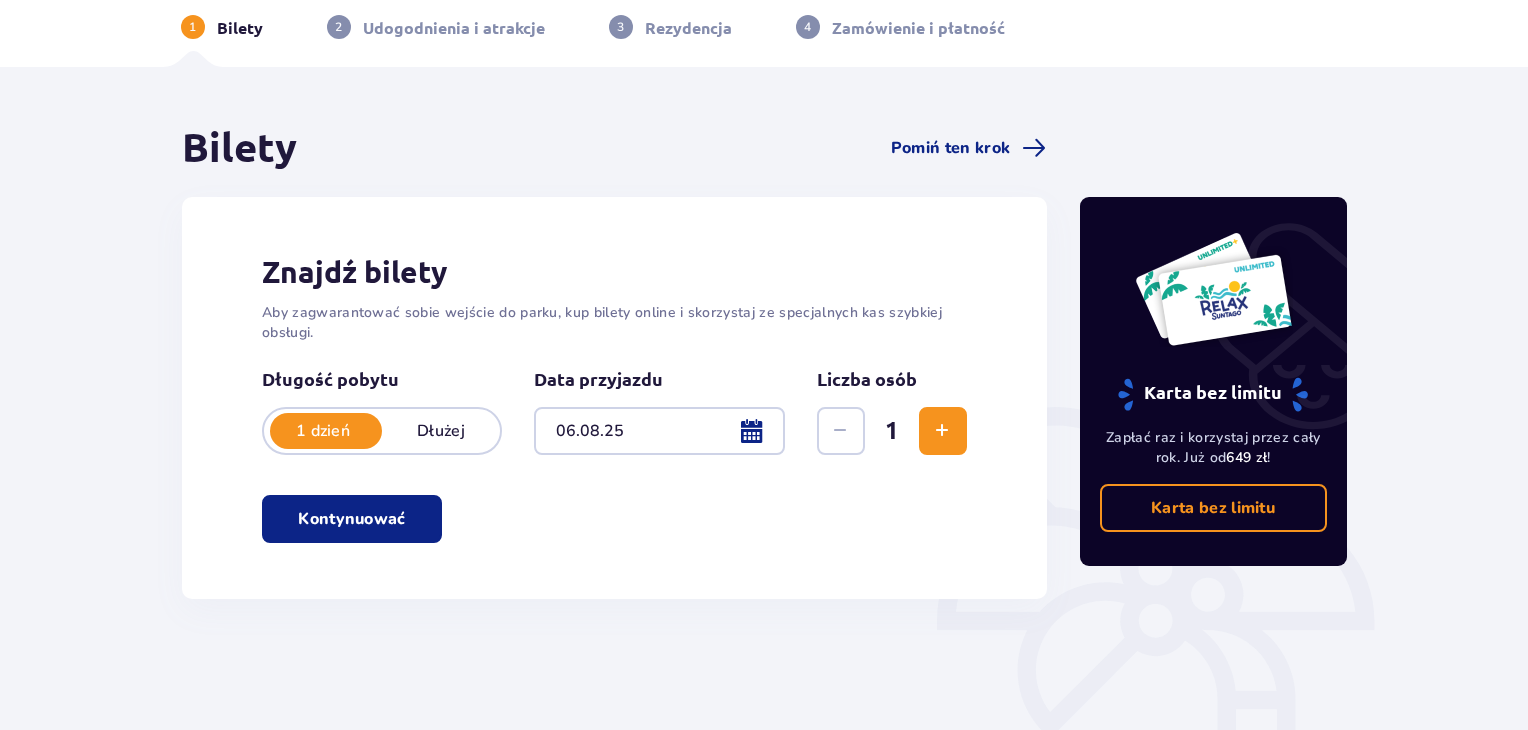 click on "Znajdź bilety Aby zagwarantować sobie wejście do parku, kup bilety online i skorzystaj ze specjalnych kas szybkiej obsługi. Długość pobytu 1 dzień Dłużej Data przyjazdu 06.08.25 Liczba osób 1 Kontynuować" at bounding box center [614, 398] 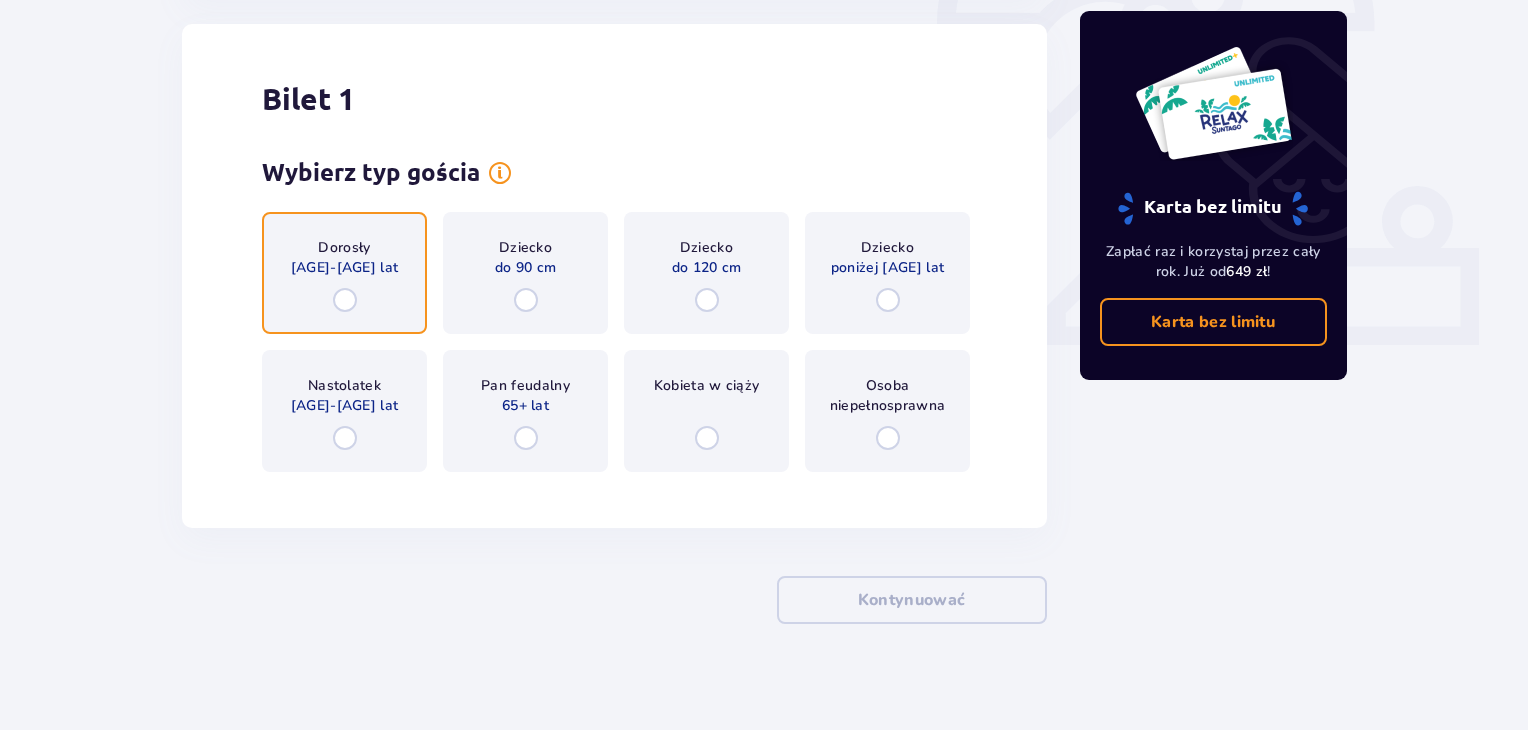 click at bounding box center [345, 300] 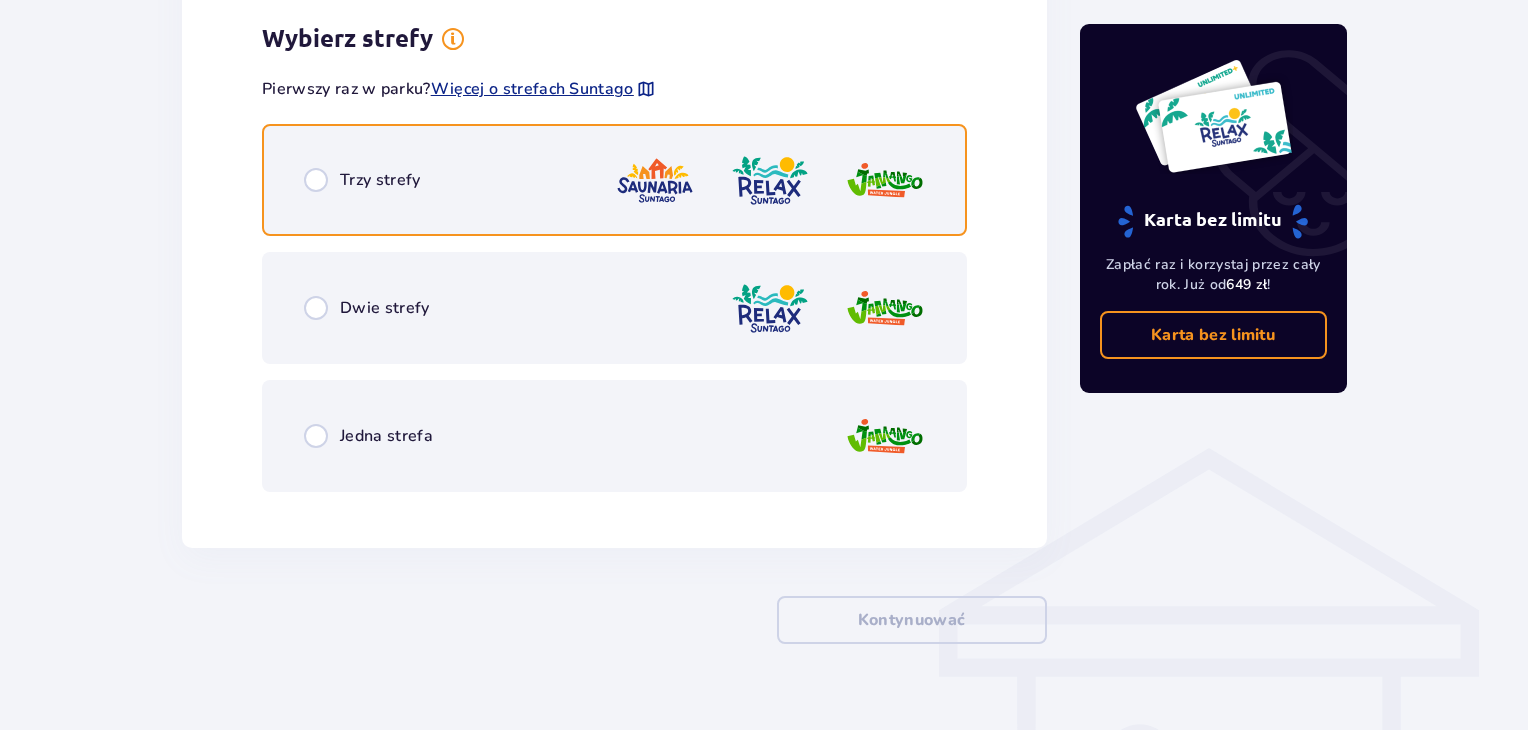 click at bounding box center [316, 180] 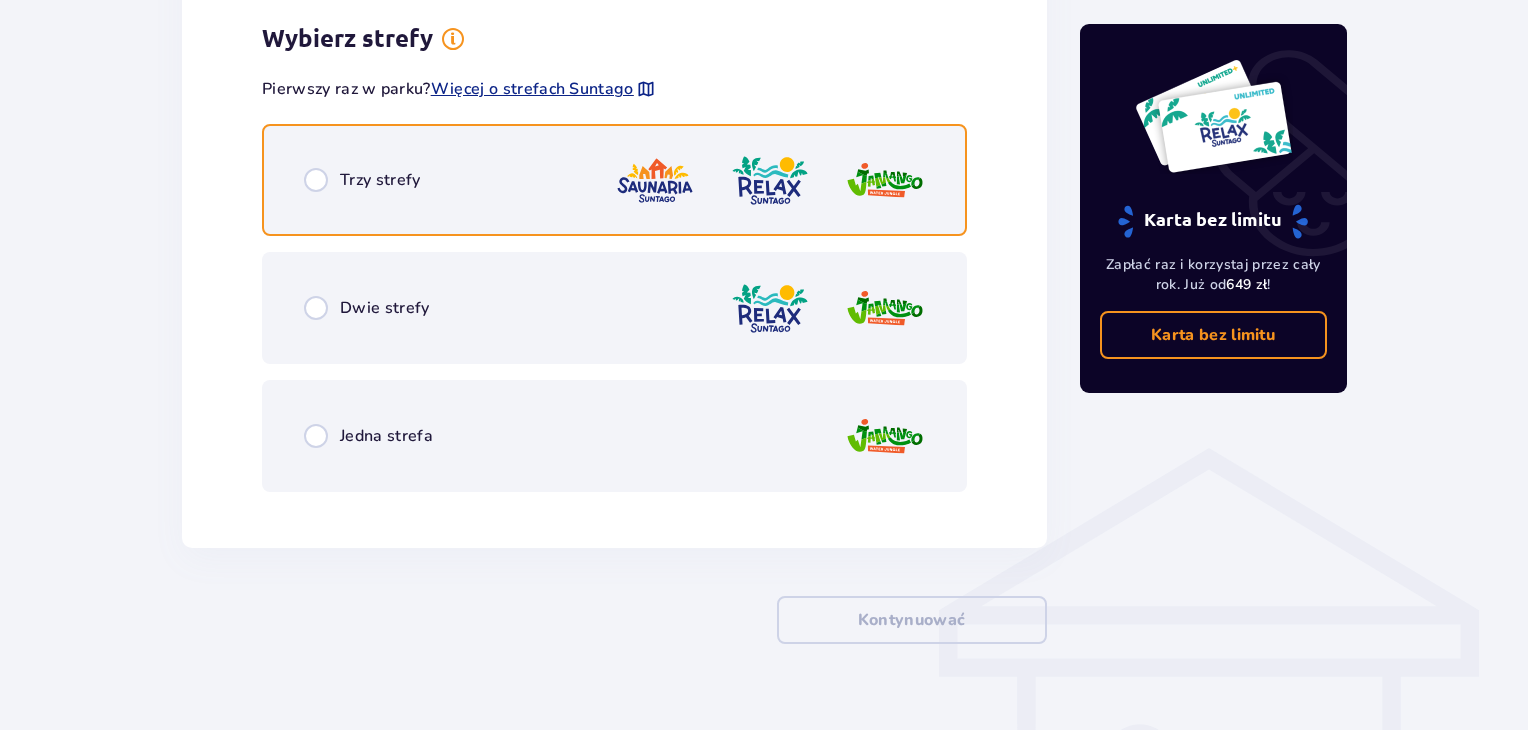 radio on "true" 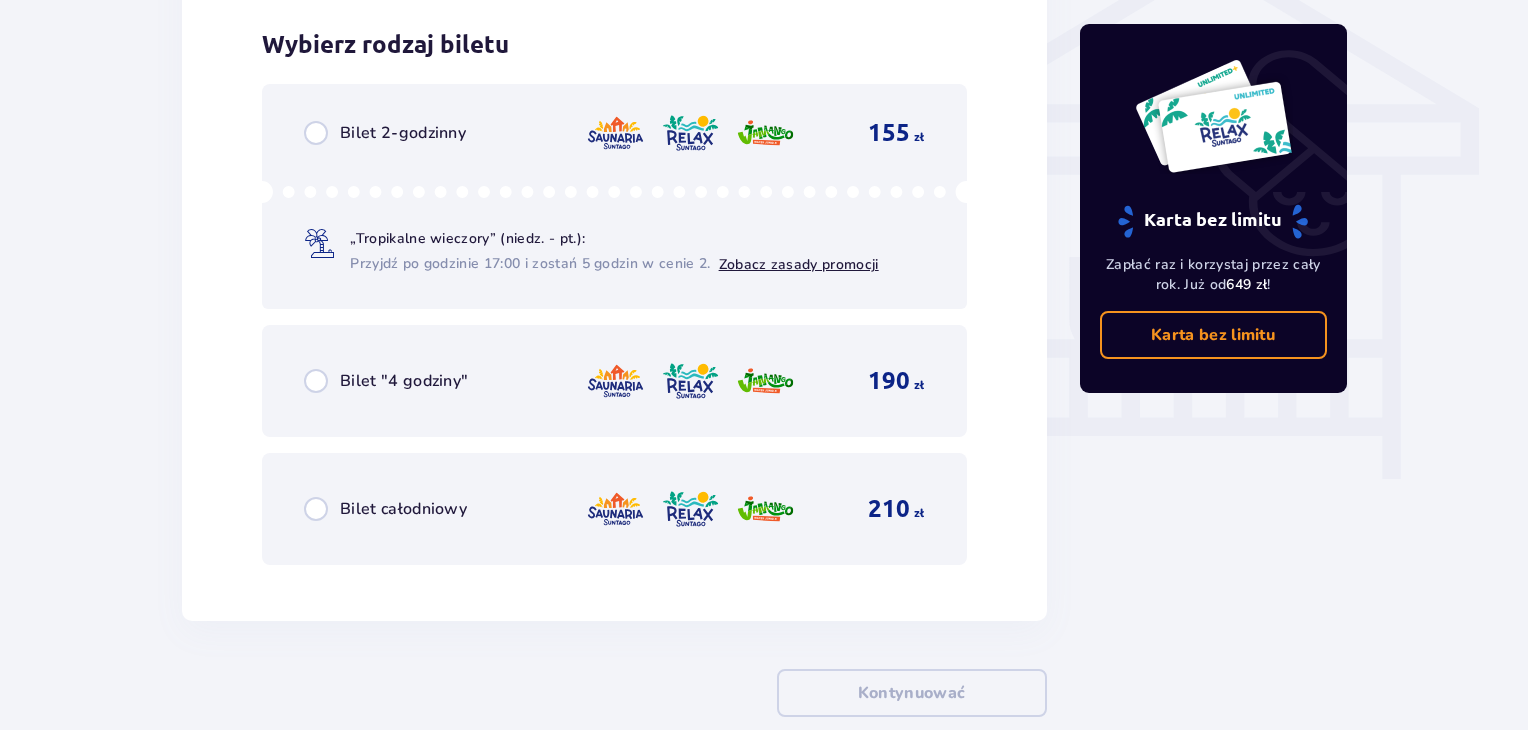 scroll, scrollTop: 1684, scrollLeft: 0, axis: vertical 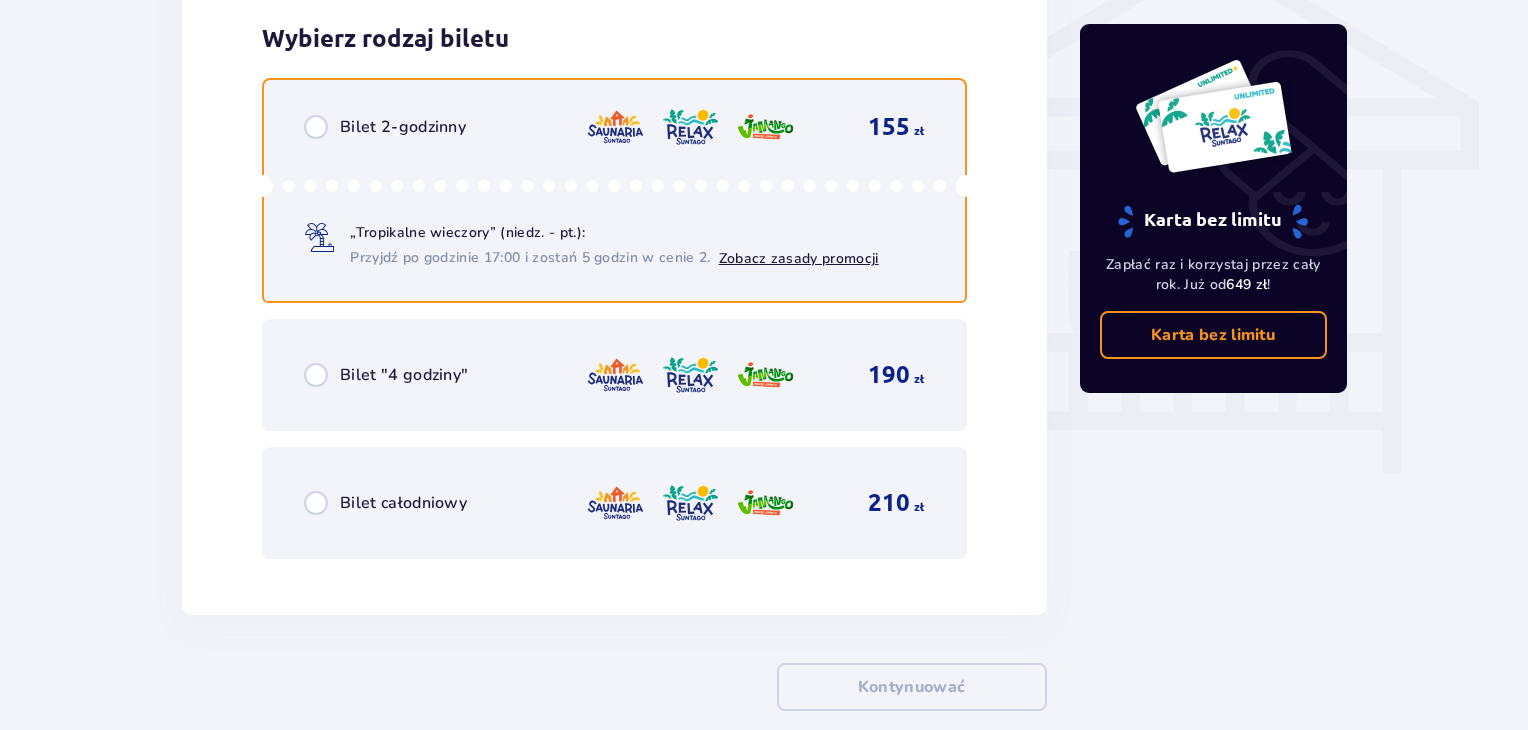 click at bounding box center (316, 127) 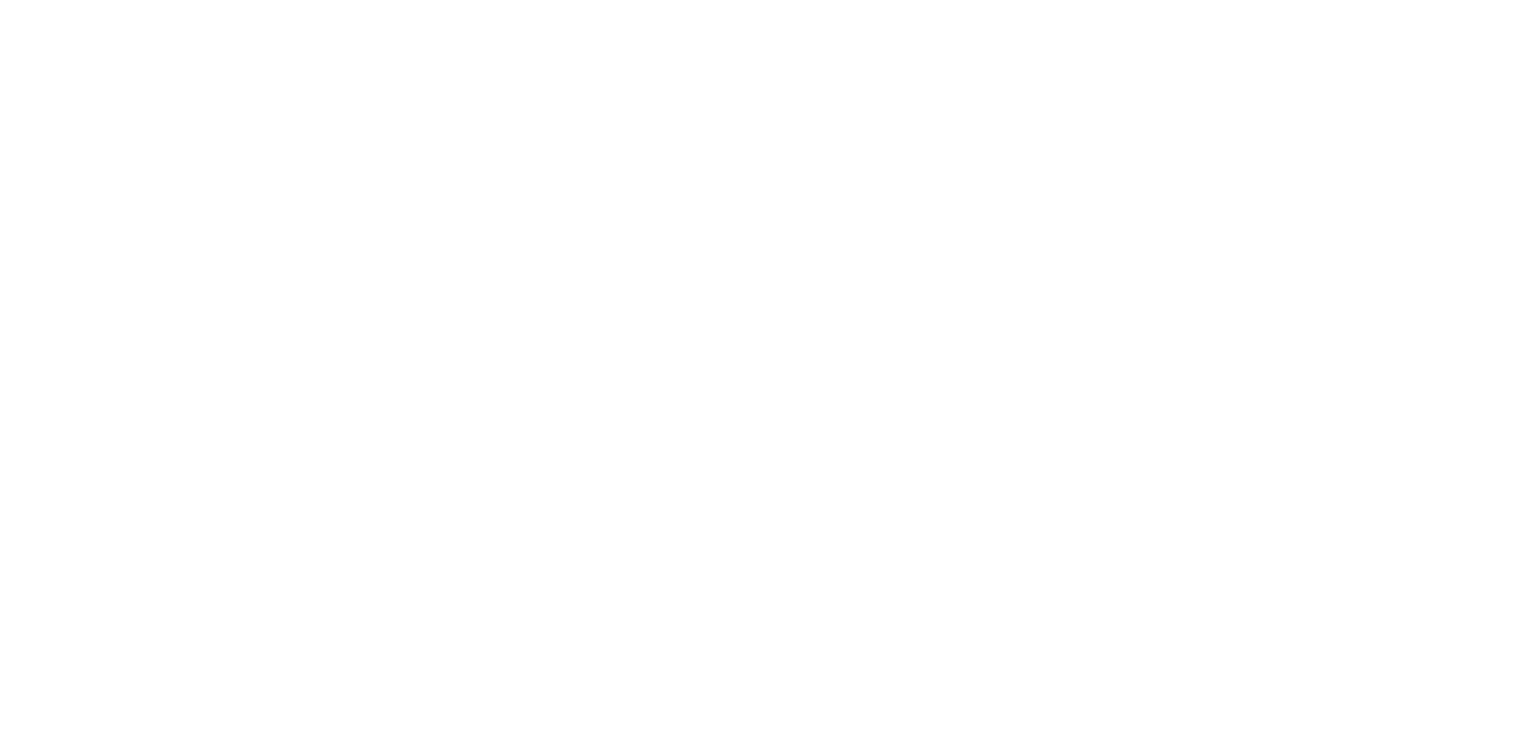 scroll, scrollTop: 0, scrollLeft: 0, axis: both 